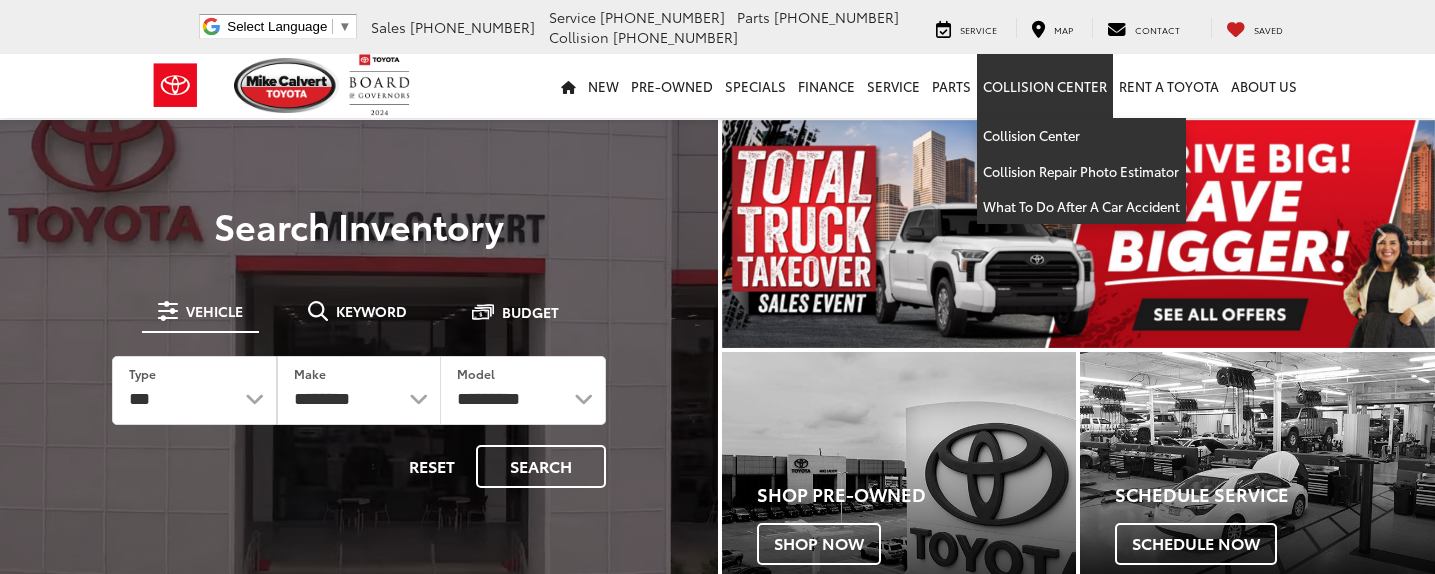 scroll, scrollTop: 0, scrollLeft: 0, axis: both 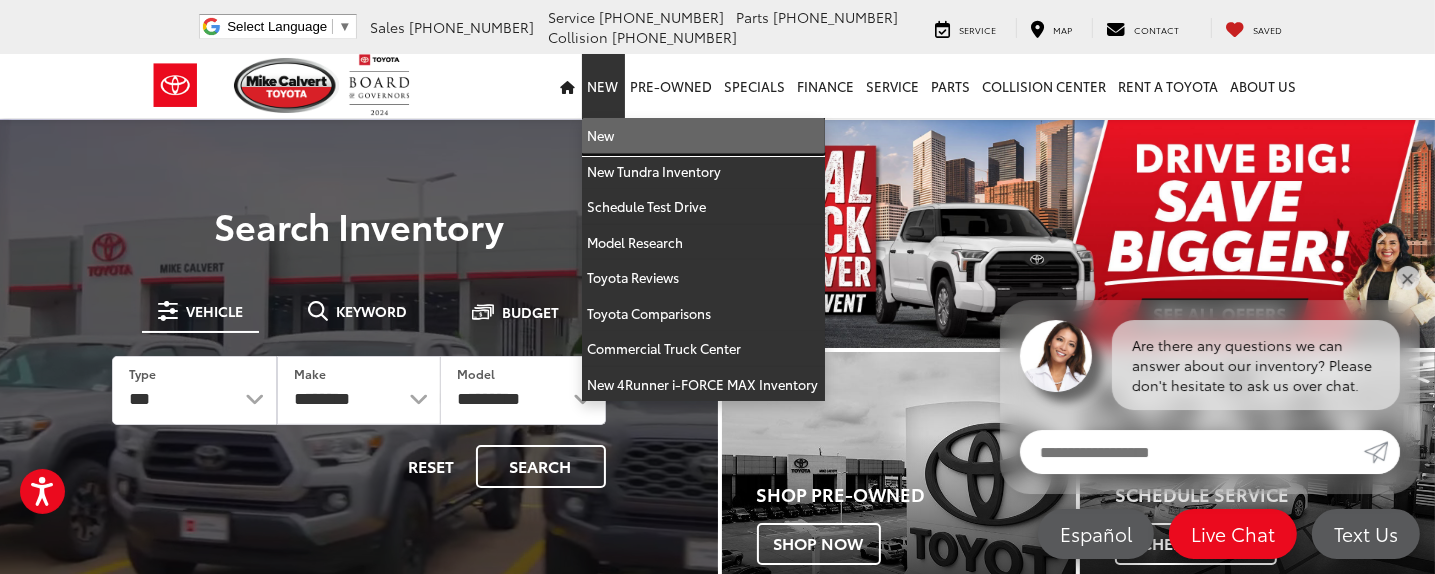 click on "New" at bounding box center [703, 136] 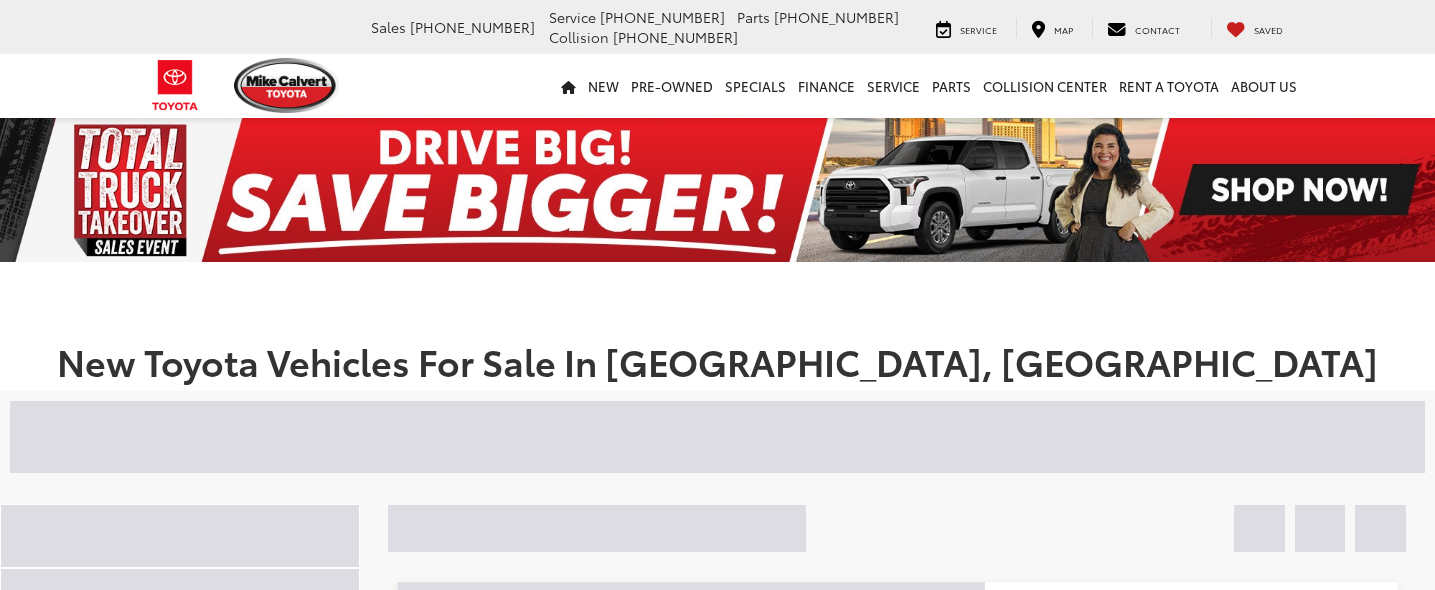 scroll, scrollTop: 0, scrollLeft: 0, axis: both 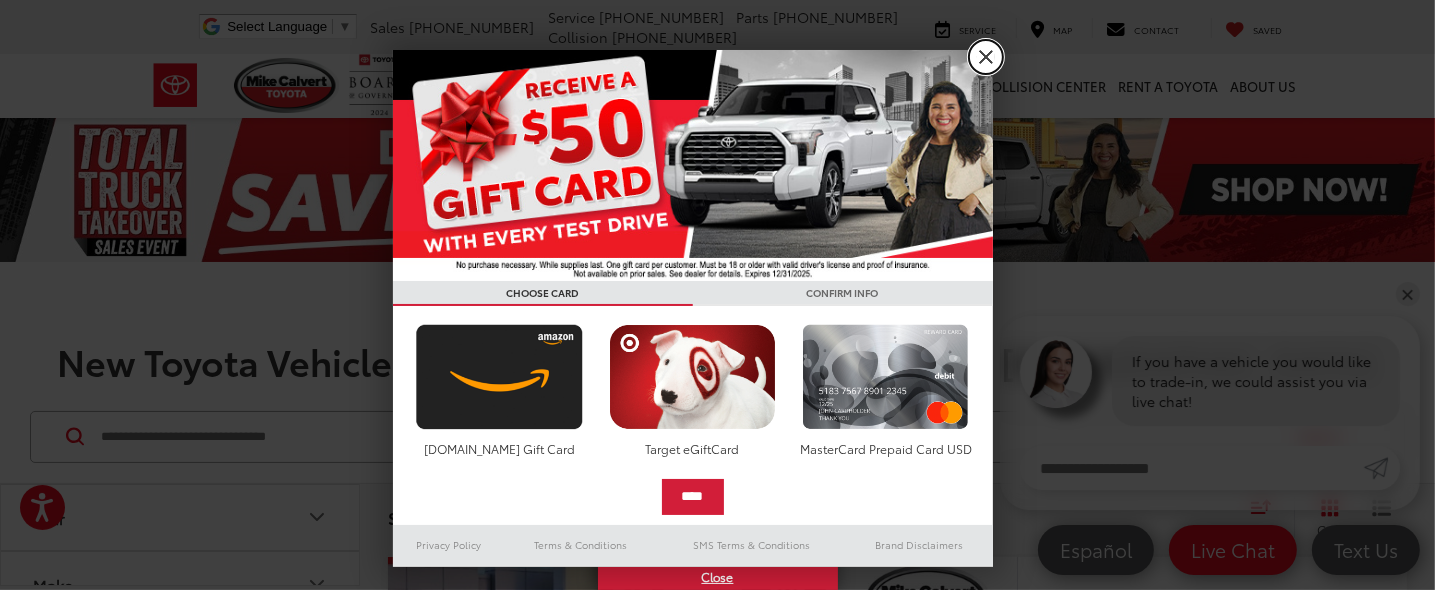 drag, startPoint x: 989, startPoint y: 65, endPoint x: 973, endPoint y: 61, distance: 16.492422 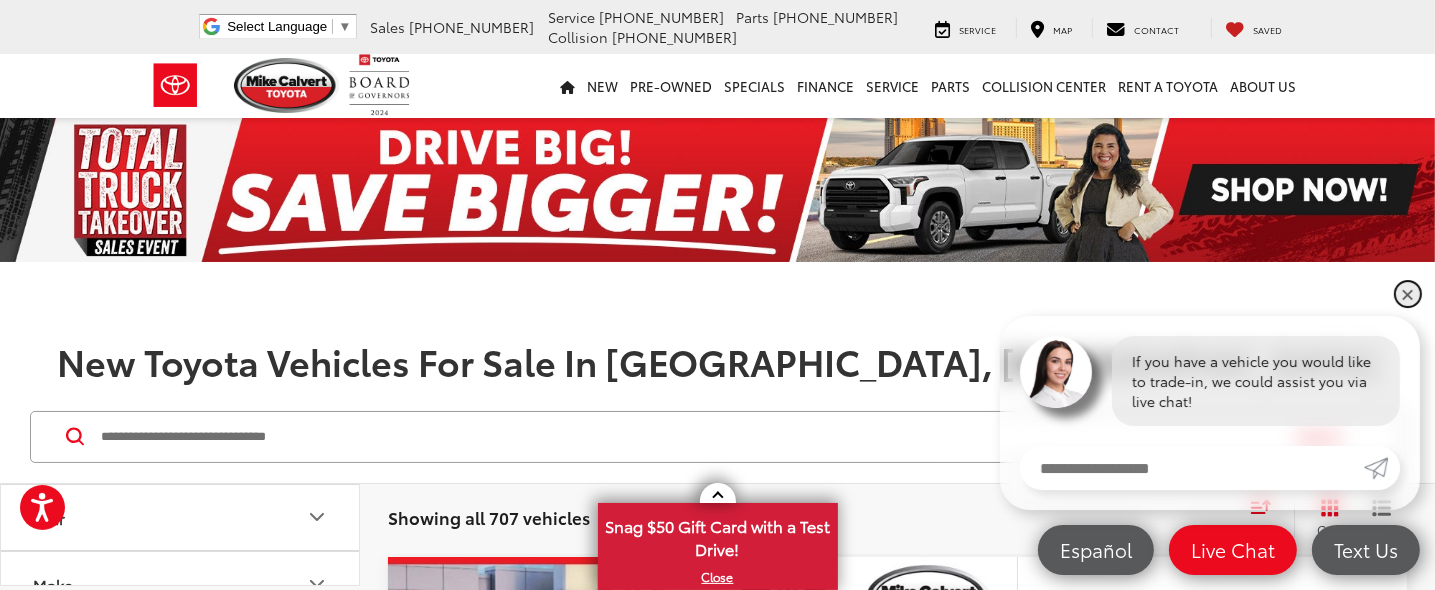 click on "✕" at bounding box center (1408, 294) 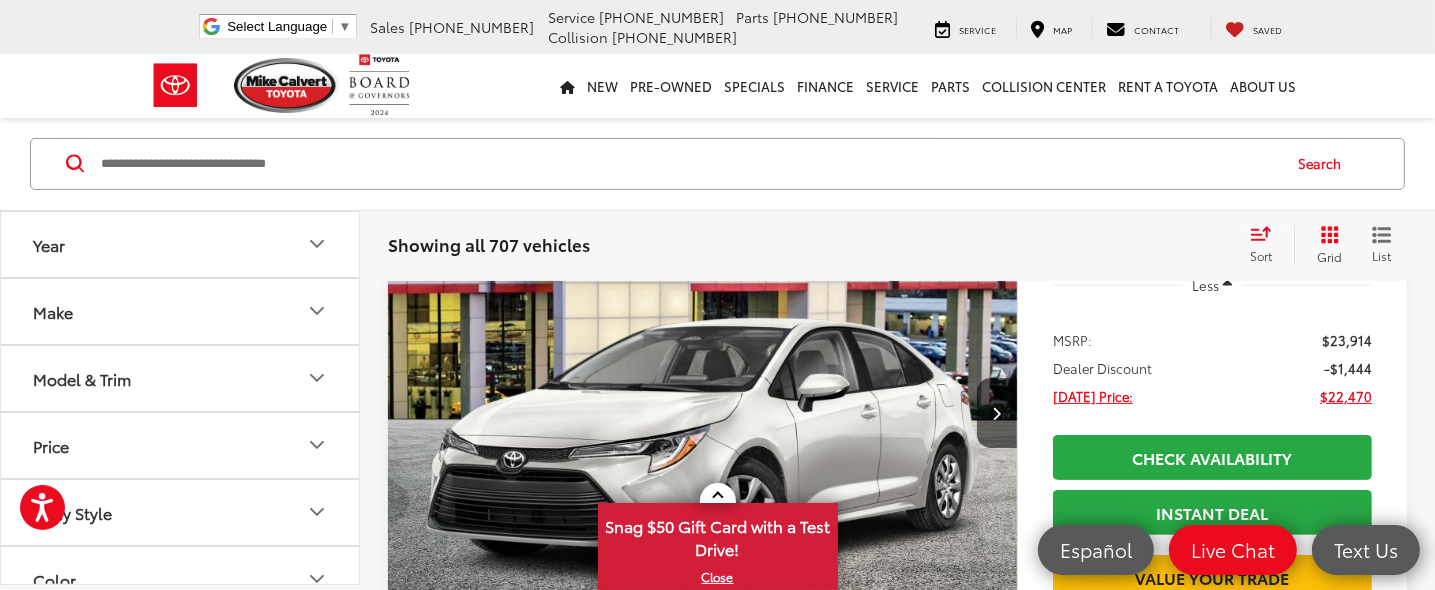 scroll, scrollTop: 460, scrollLeft: 0, axis: vertical 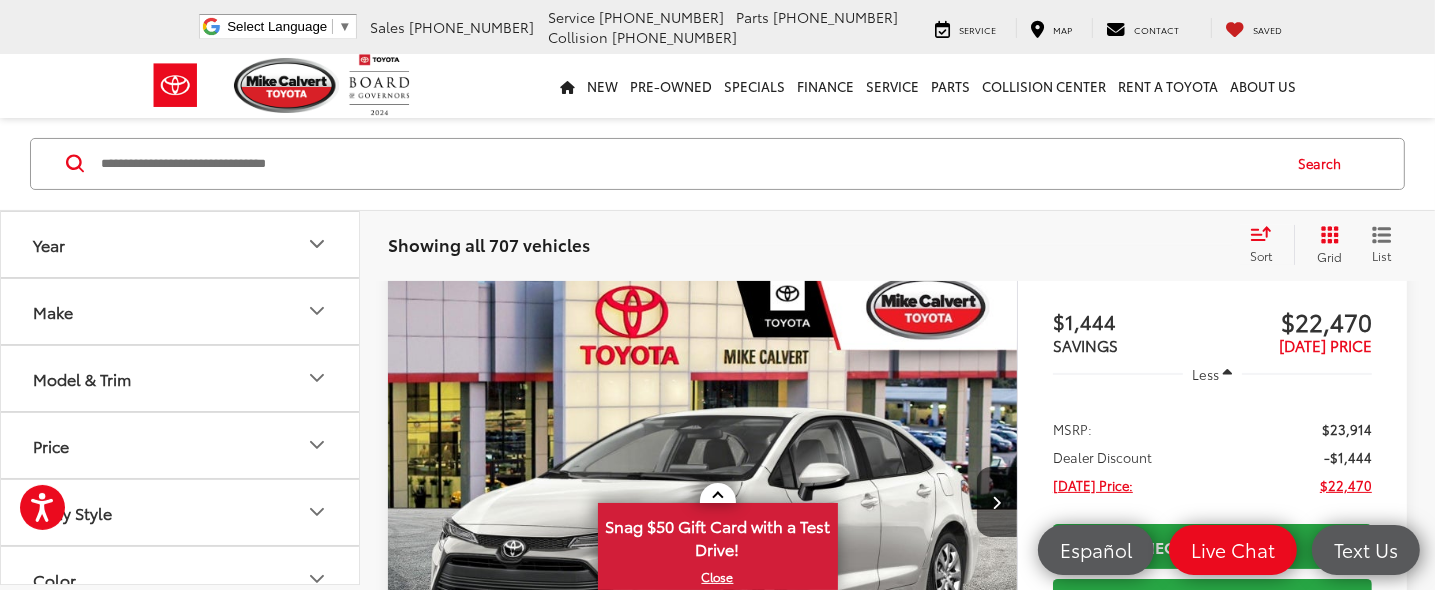 click 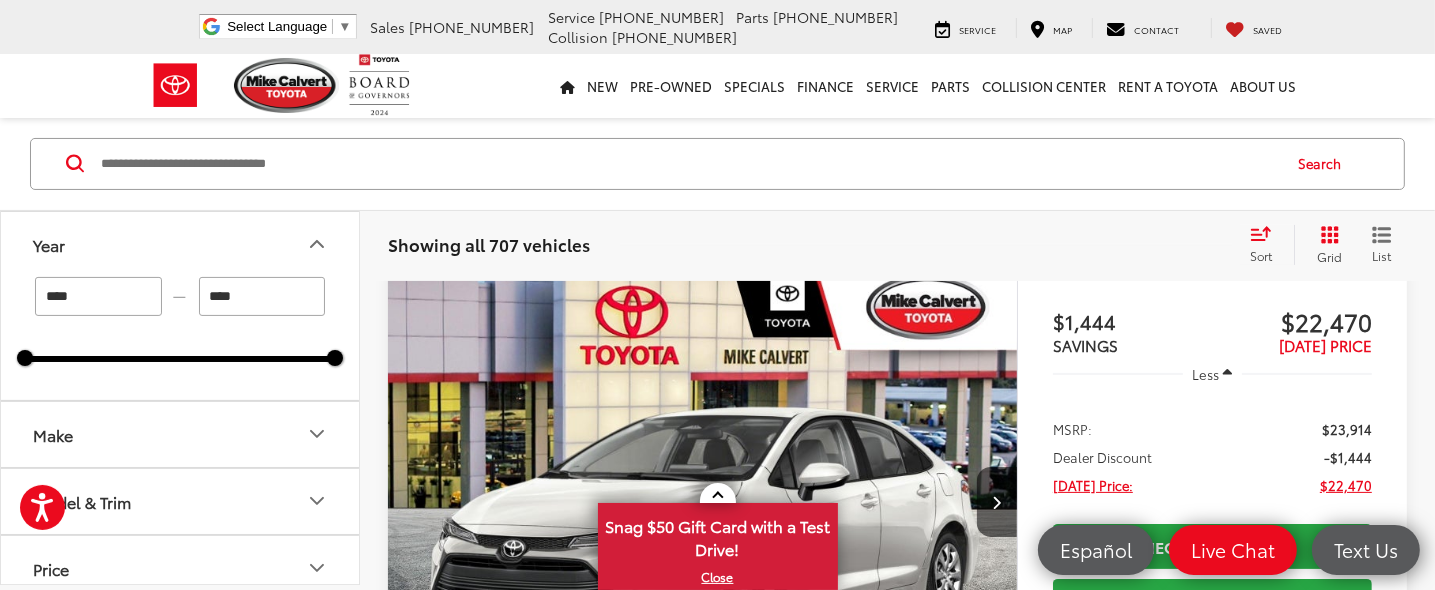 click on "****" at bounding box center [262, 295] 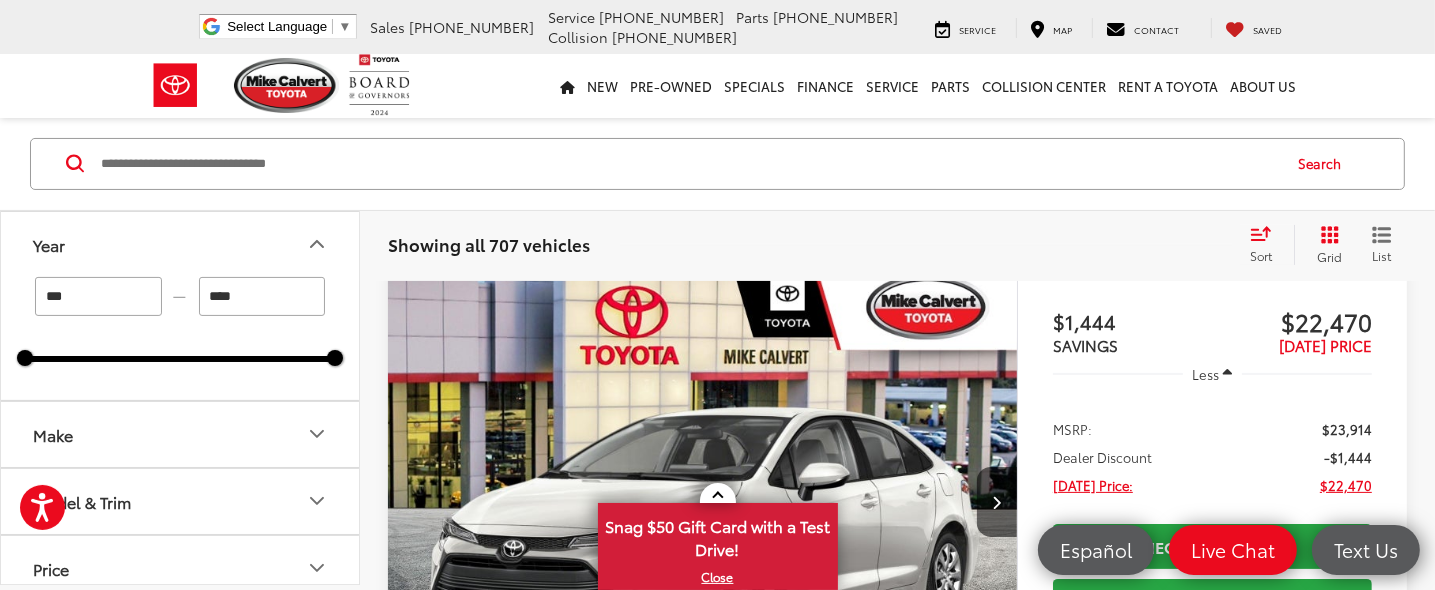 click on "***" at bounding box center [98, 295] 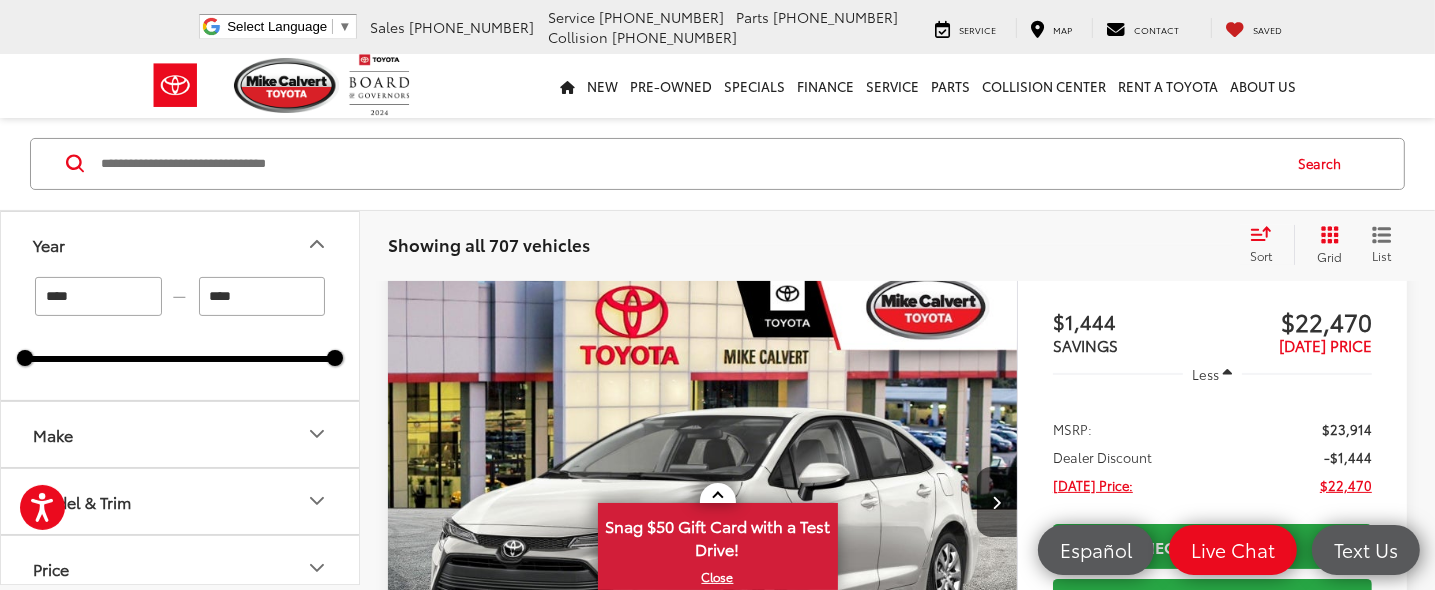 click on "****" at bounding box center [98, 295] 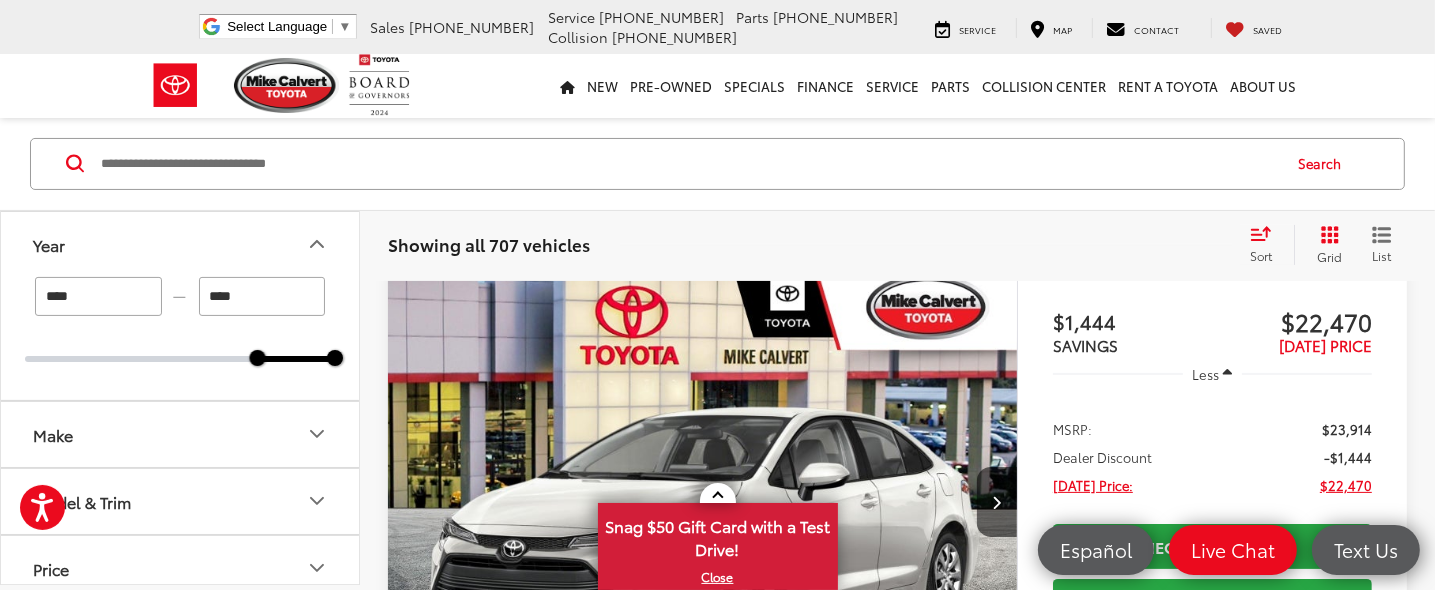scroll, scrollTop: 272, scrollLeft: 0, axis: vertical 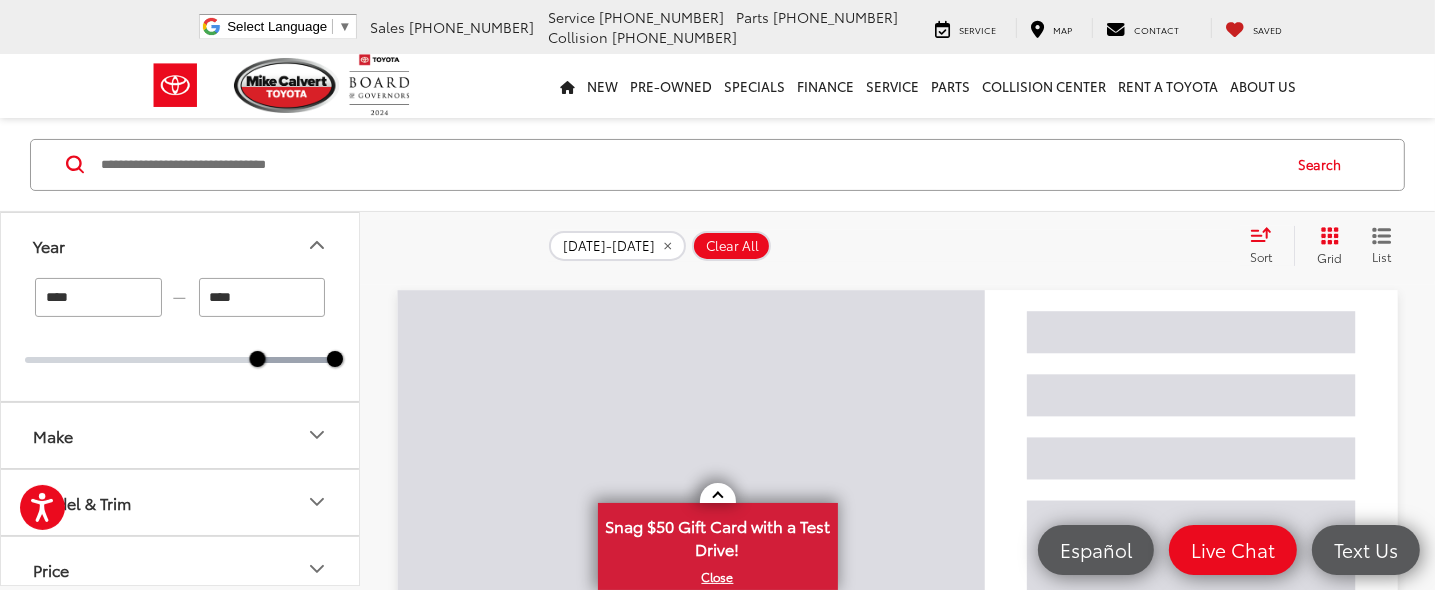 click 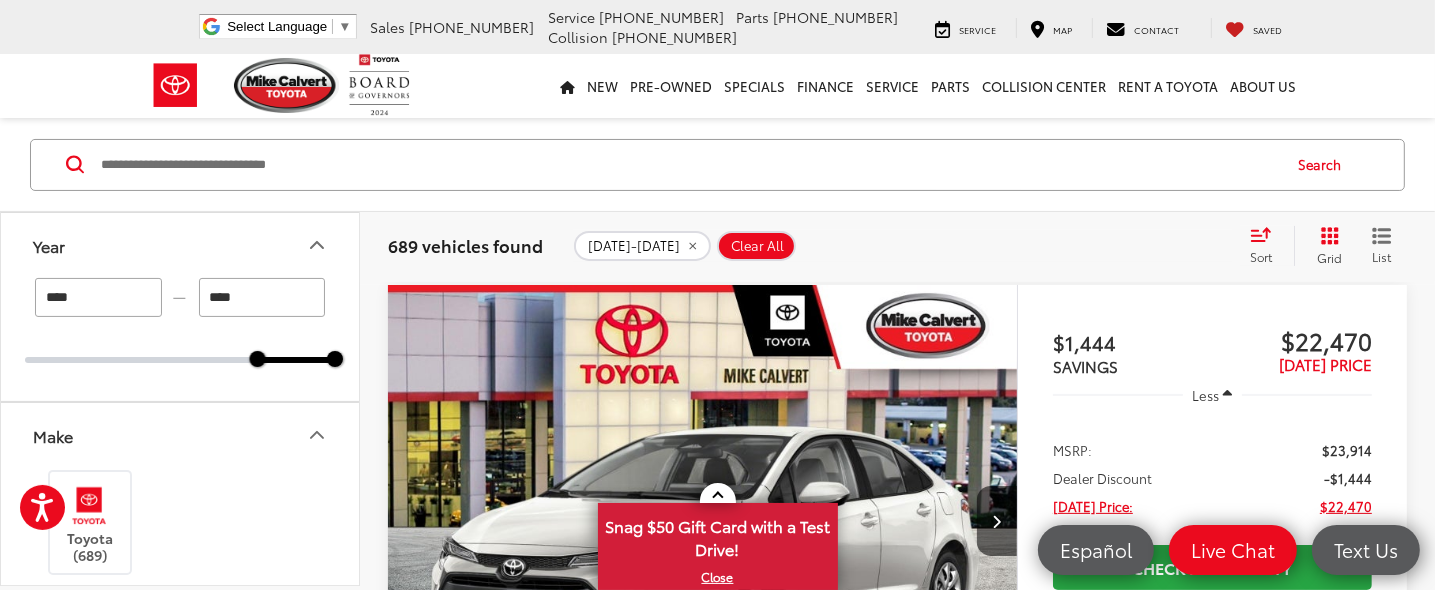 click 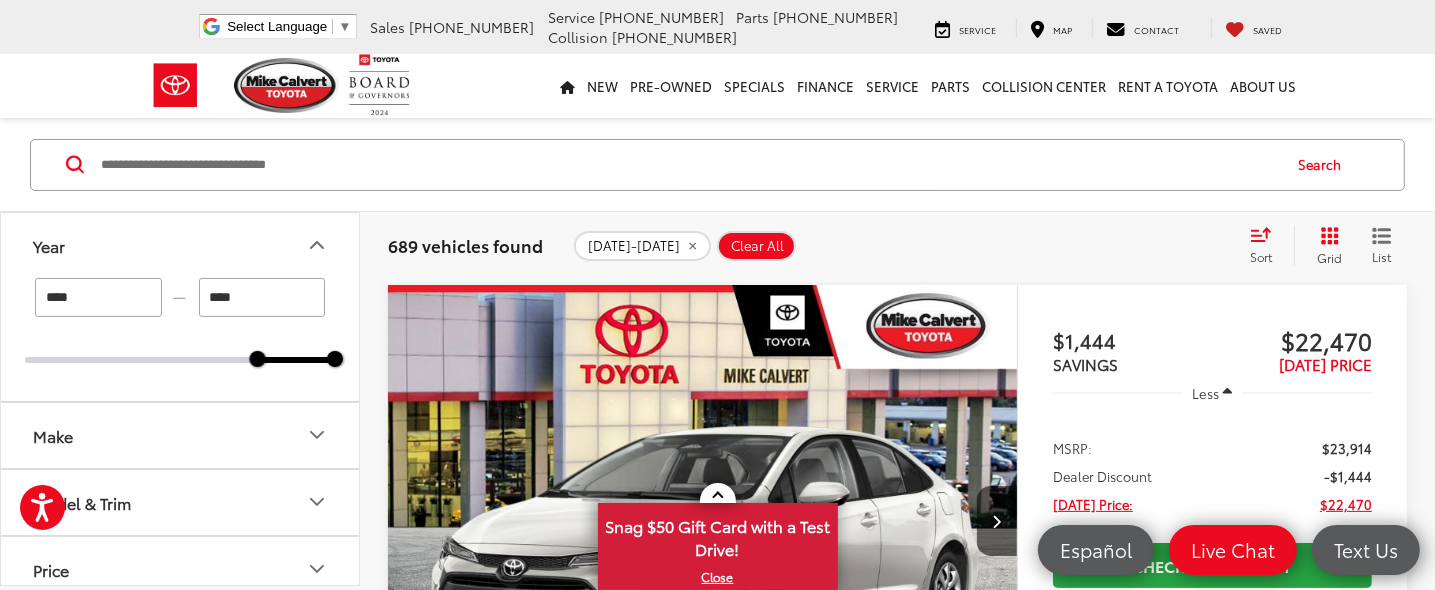 click 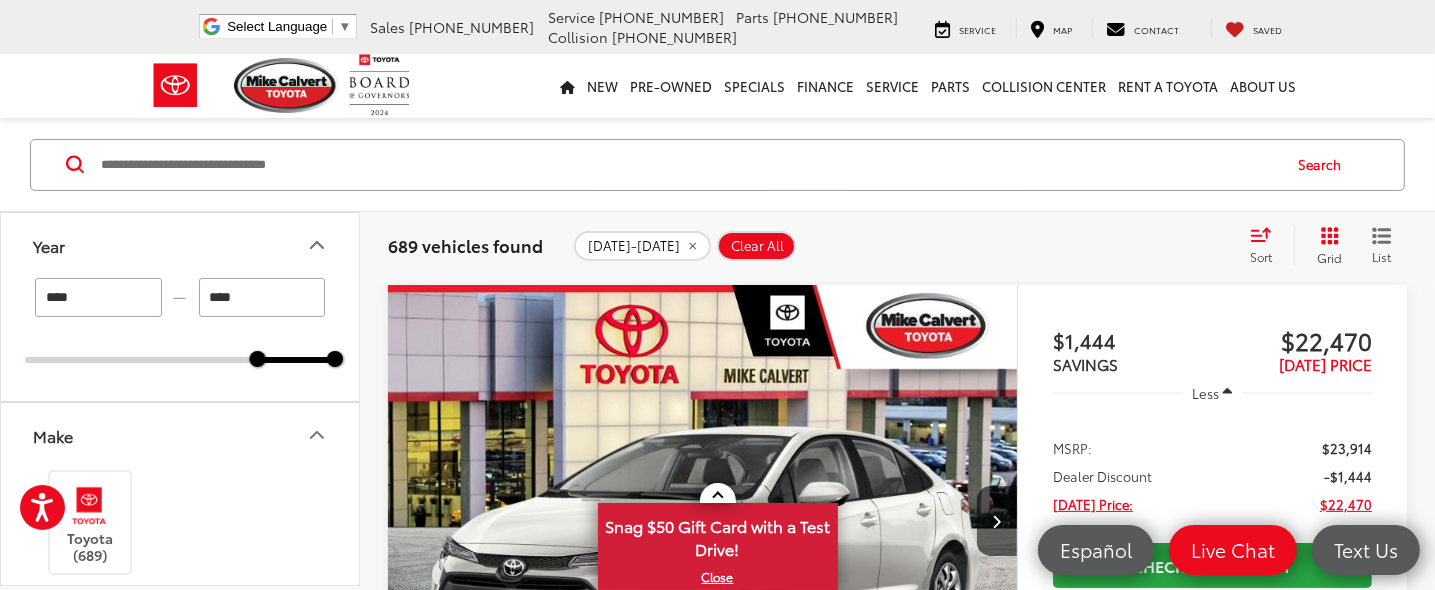 click 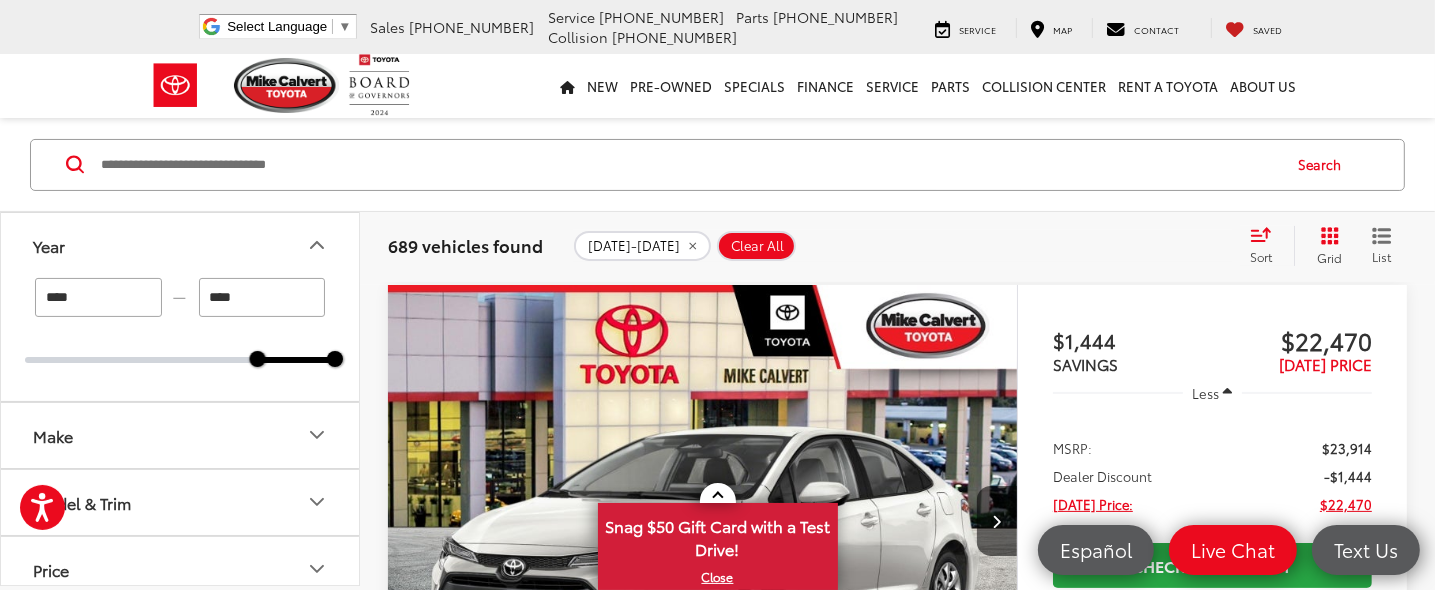 click 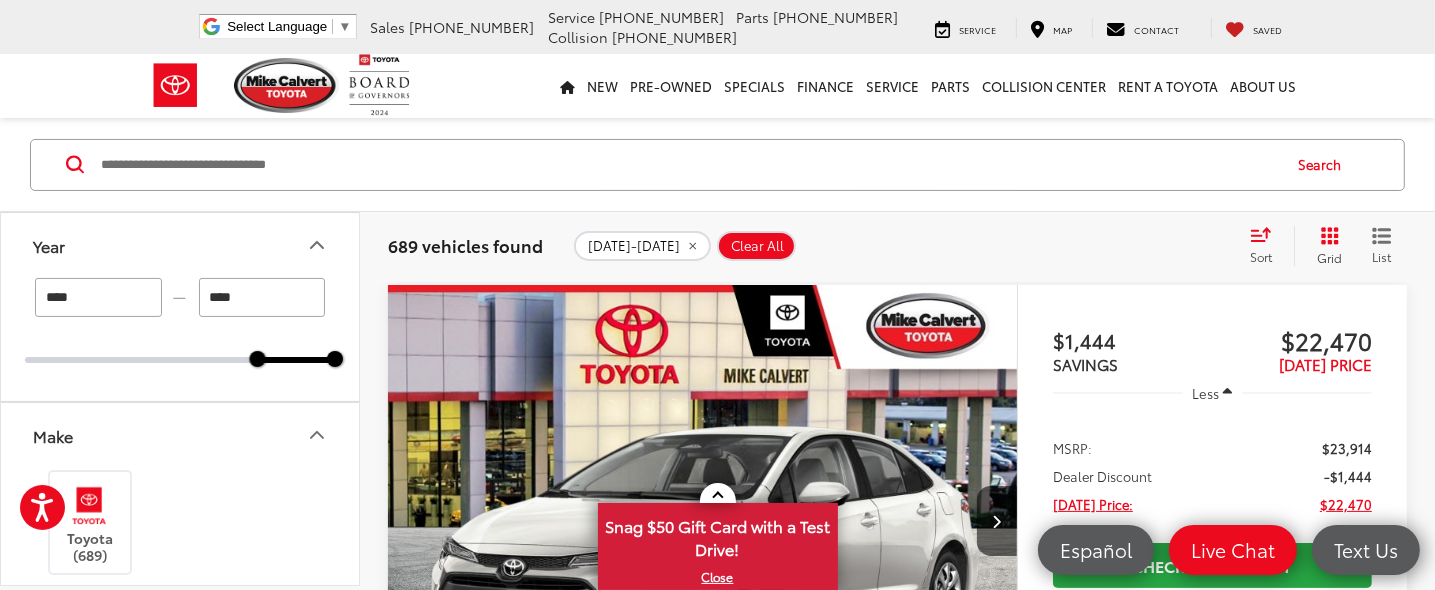 click 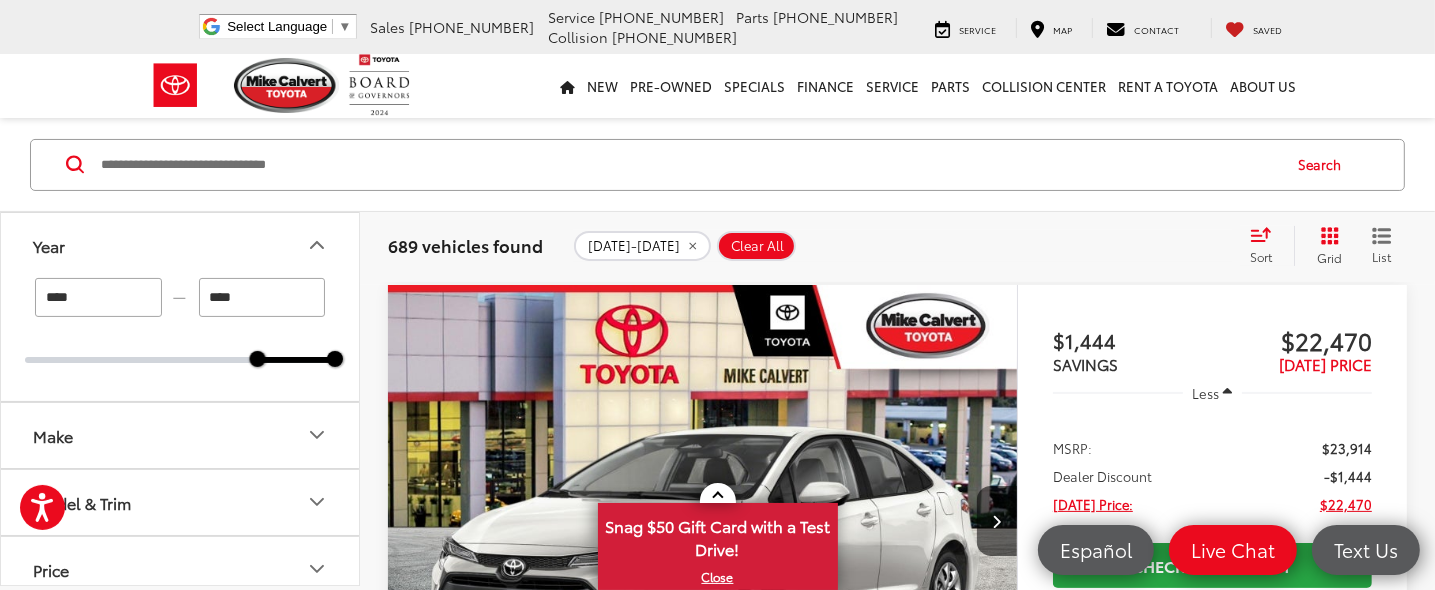 click on "New
New
New Tundra Inventory
Schedule Test Drive
Model Research
Toyota Reviews
Toyota Comparisons
Commercial Truck Center
New 4Runner i-FORCE MAX Inventory
Pre-Owned
Pre-Owned
Toyota Certified Pre-Owned Vehicles
Vehicles Under 10k
Toyota Certified Program Overview
OffSite Group Inventory
Specials
New Specials
Pre-owned Specials
Certified Pre-Owned Specials
Service & Parts Specials
Military Rebate
College Rebate
Manufacturer Specials
Finance
Finance Department
Get Pre-Approved
Get Pre-Qualified
Payment Calculator
Value Your Trade
Toyota Lease Deals
Special Auto Financing
Get pre-qualified with Capital One (no impact to your credit score)
Service
Service
Mobile Service
ToyotaCare" at bounding box center (717, 86) 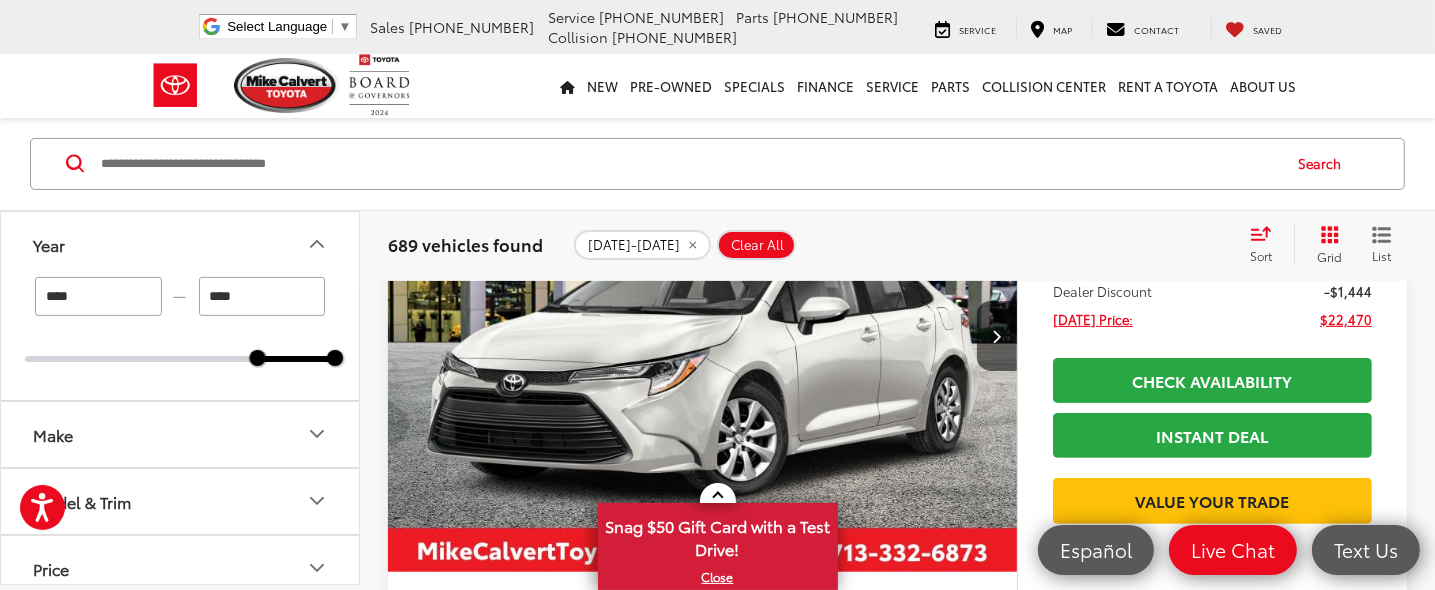 scroll, scrollTop: 405, scrollLeft: 0, axis: vertical 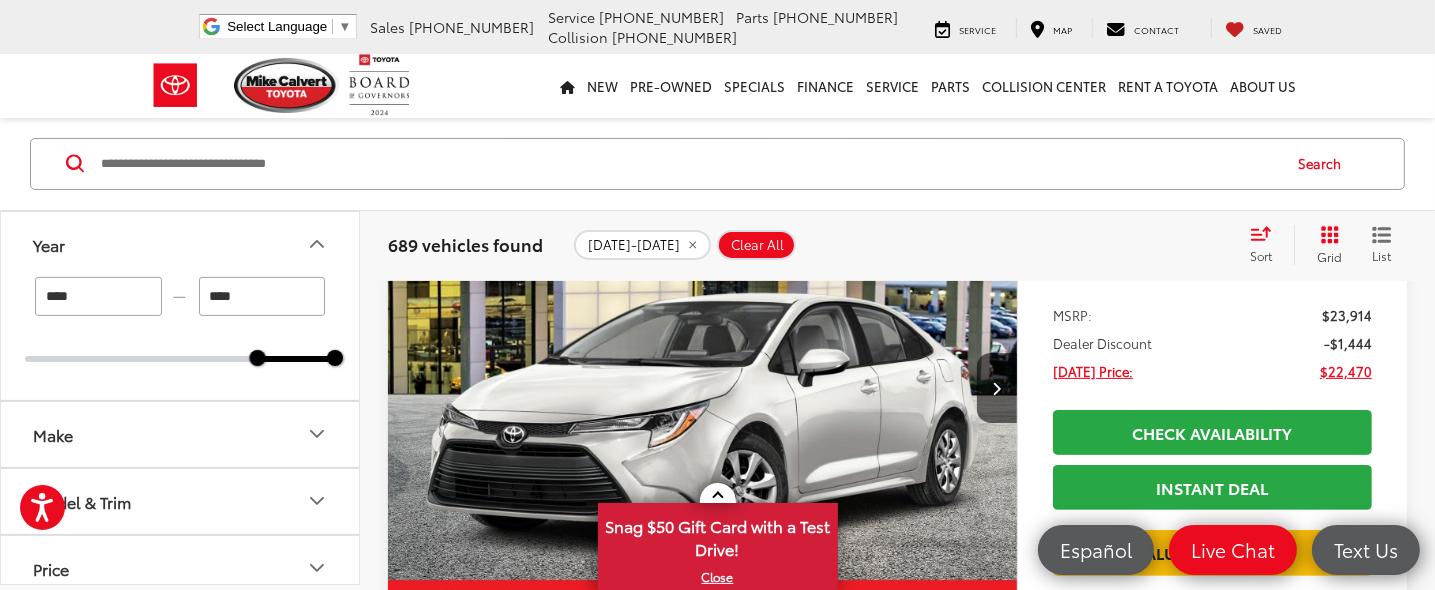 click on "Price" at bounding box center [181, 567] 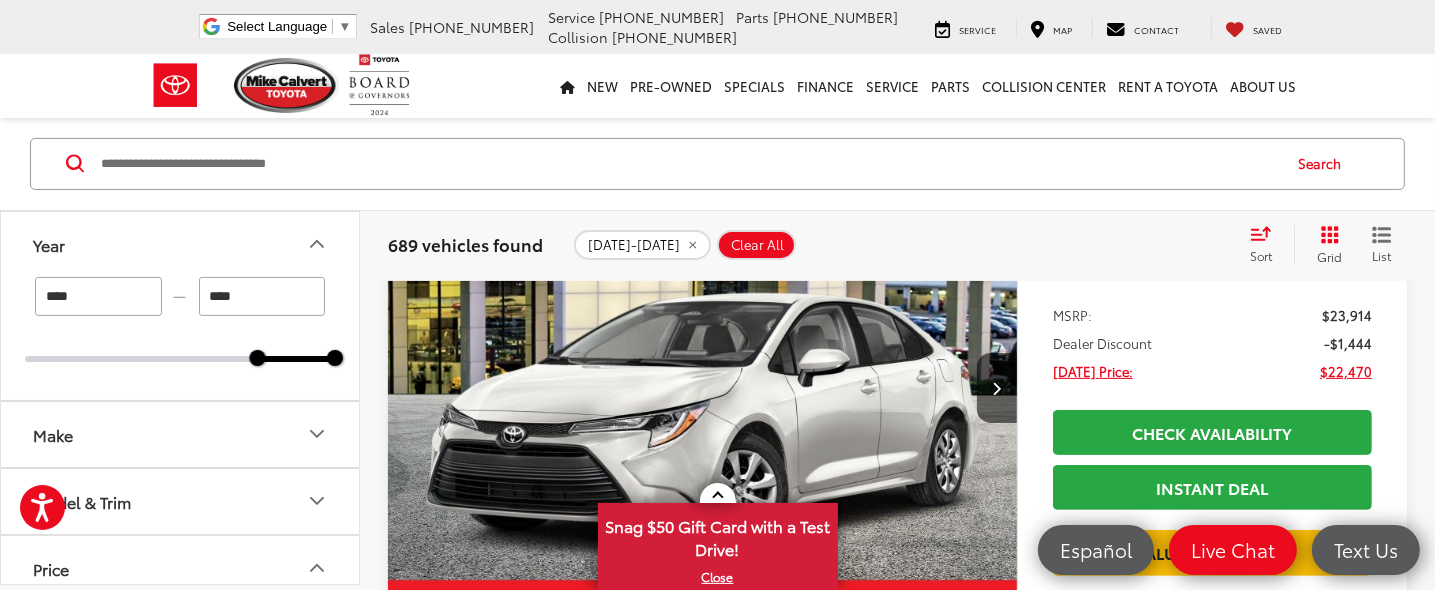 click on "Price" at bounding box center [181, 567] 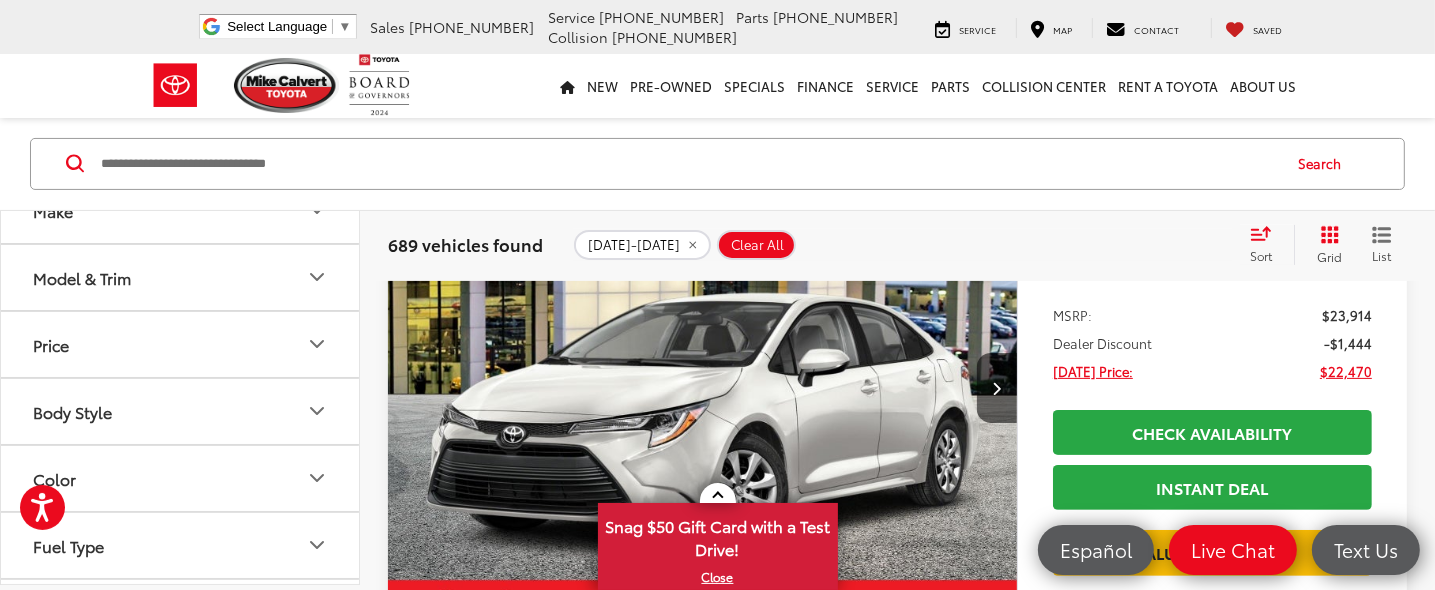 scroll, scrollTop: 226, scrollLeft: 0, axis: vertical 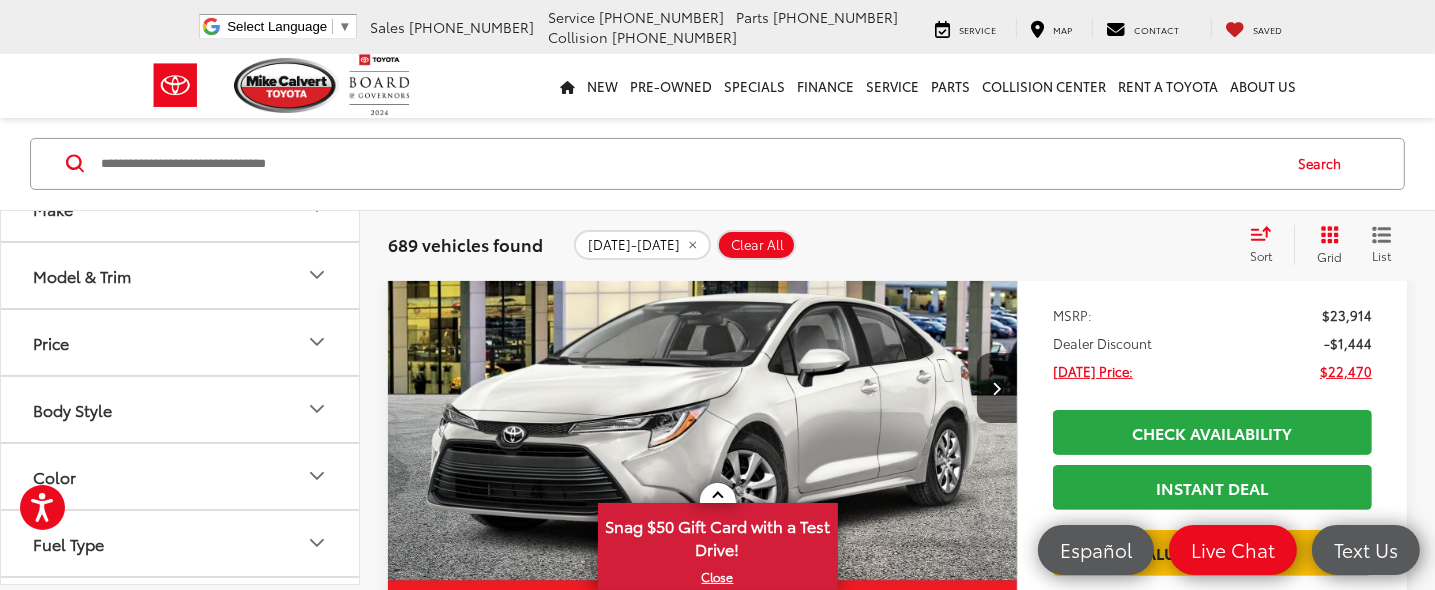 click at bounding box center (689, 164) 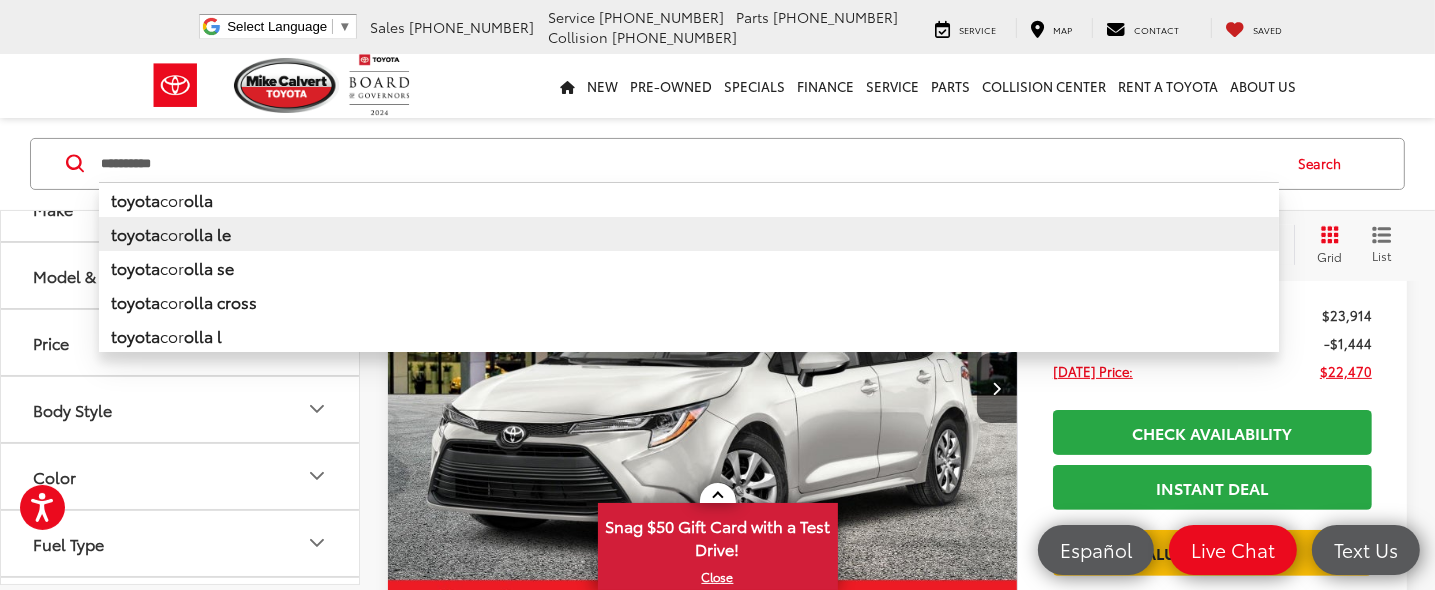 click on "olla le" at bounding box center (207, 233) 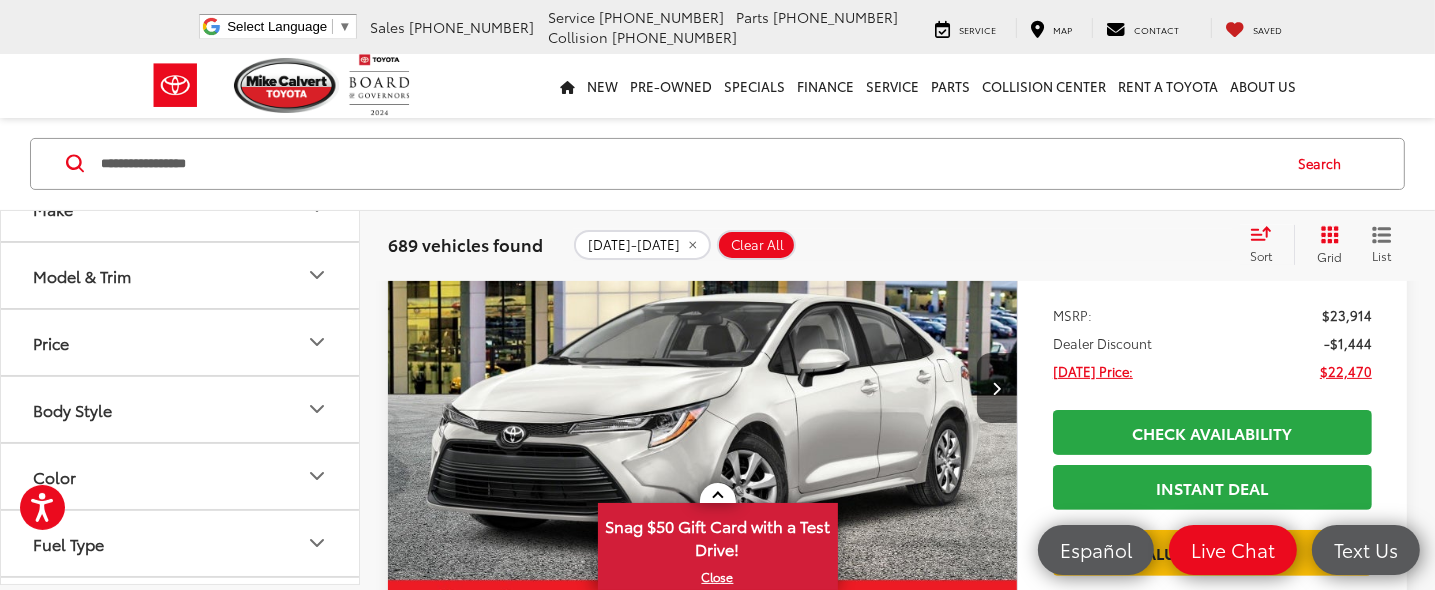 click on "Make" at bounding box center [181, 207] 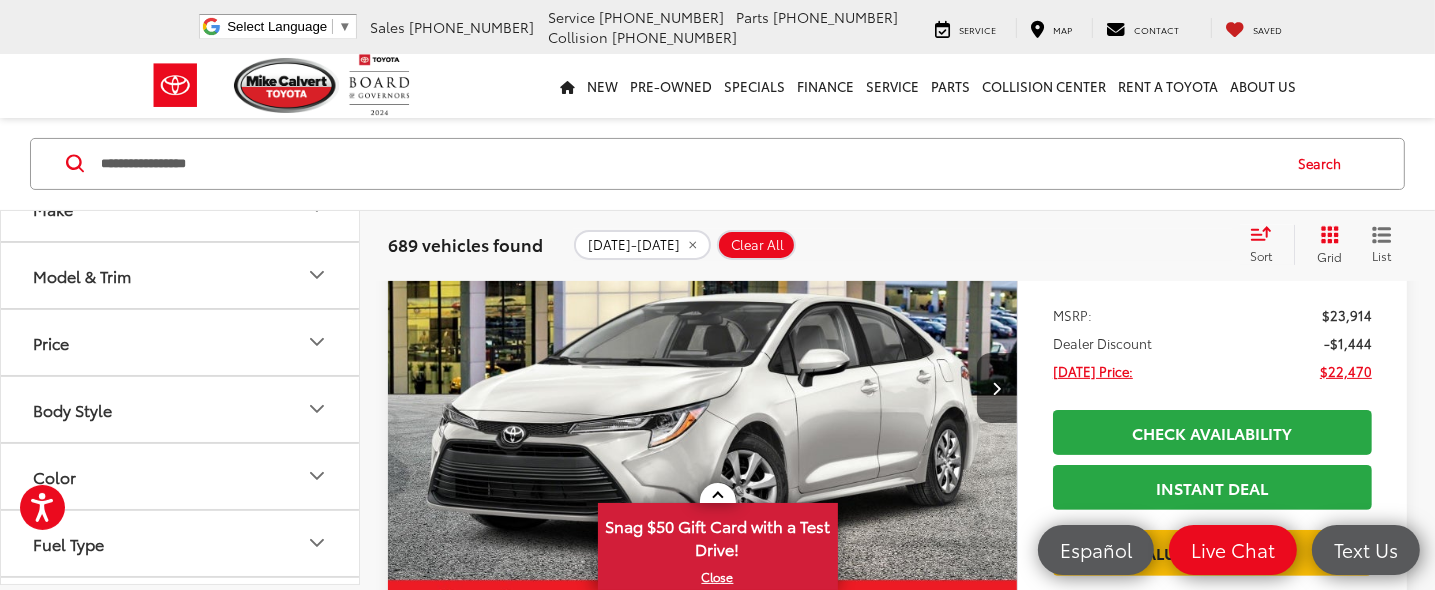 click on "Search" at bounding box center [1324, 164] 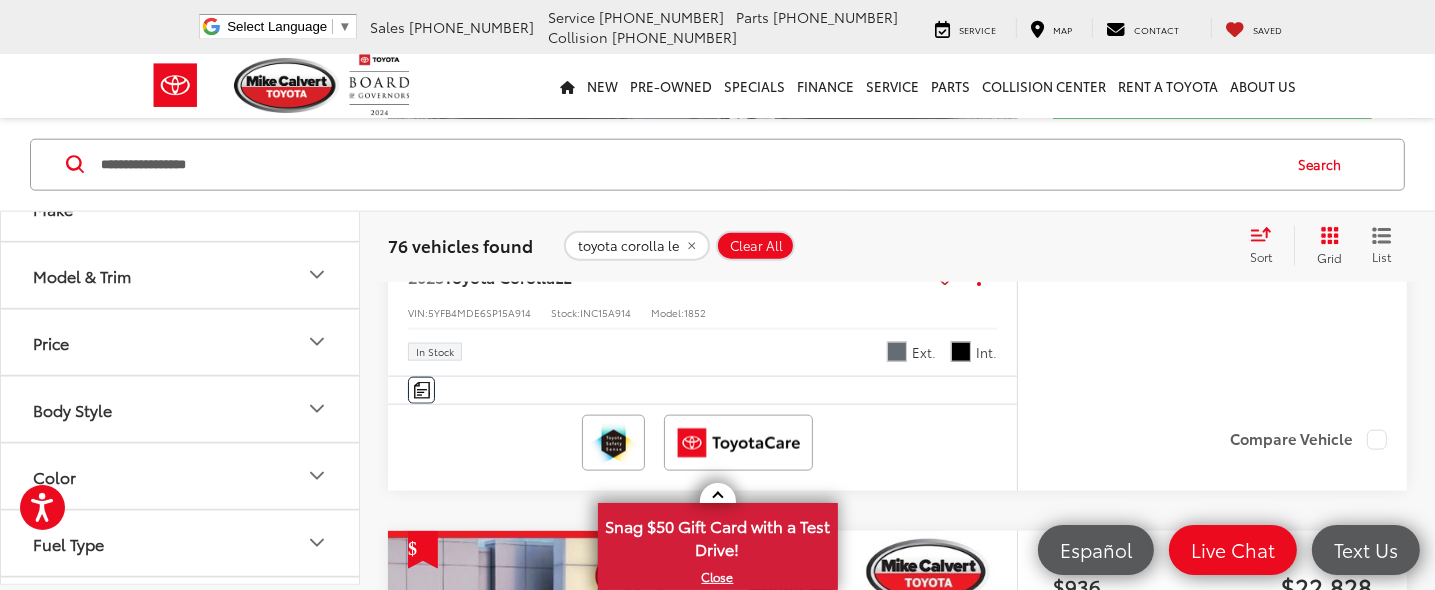 scroll, scrollTop: 1972, scrollLeft: 0, axis: vertical 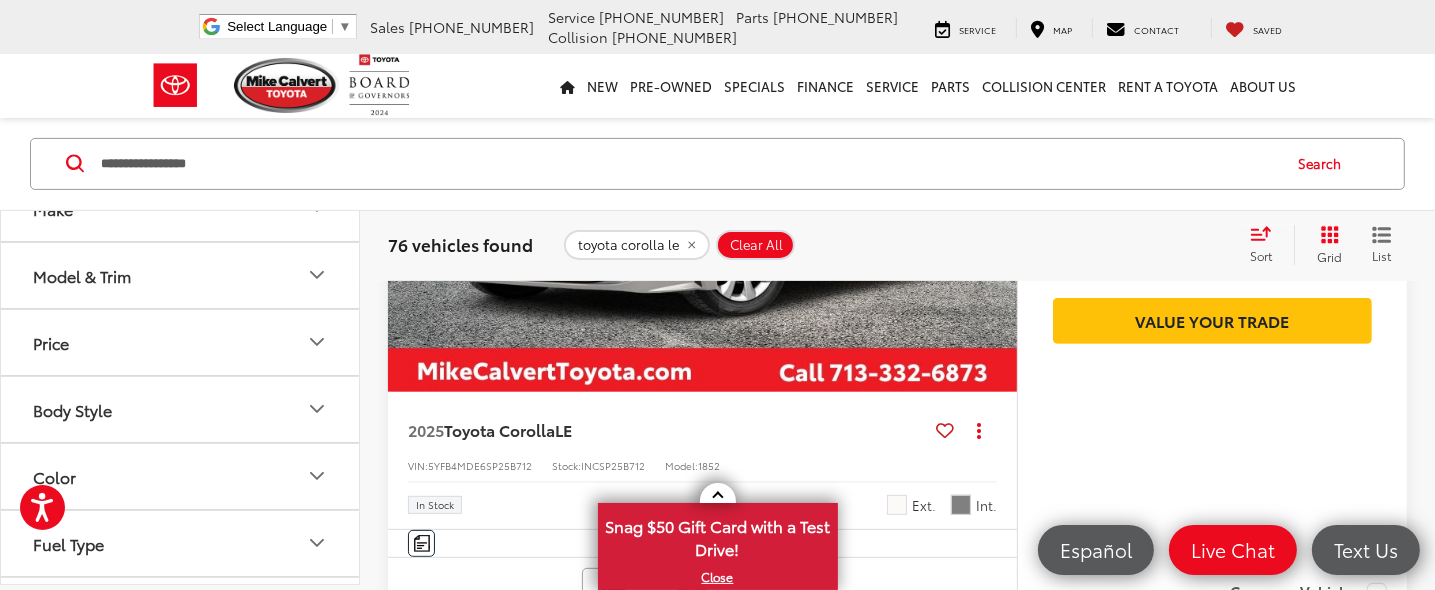 click on "toyota corolla le" at bounding box center [628, 245] 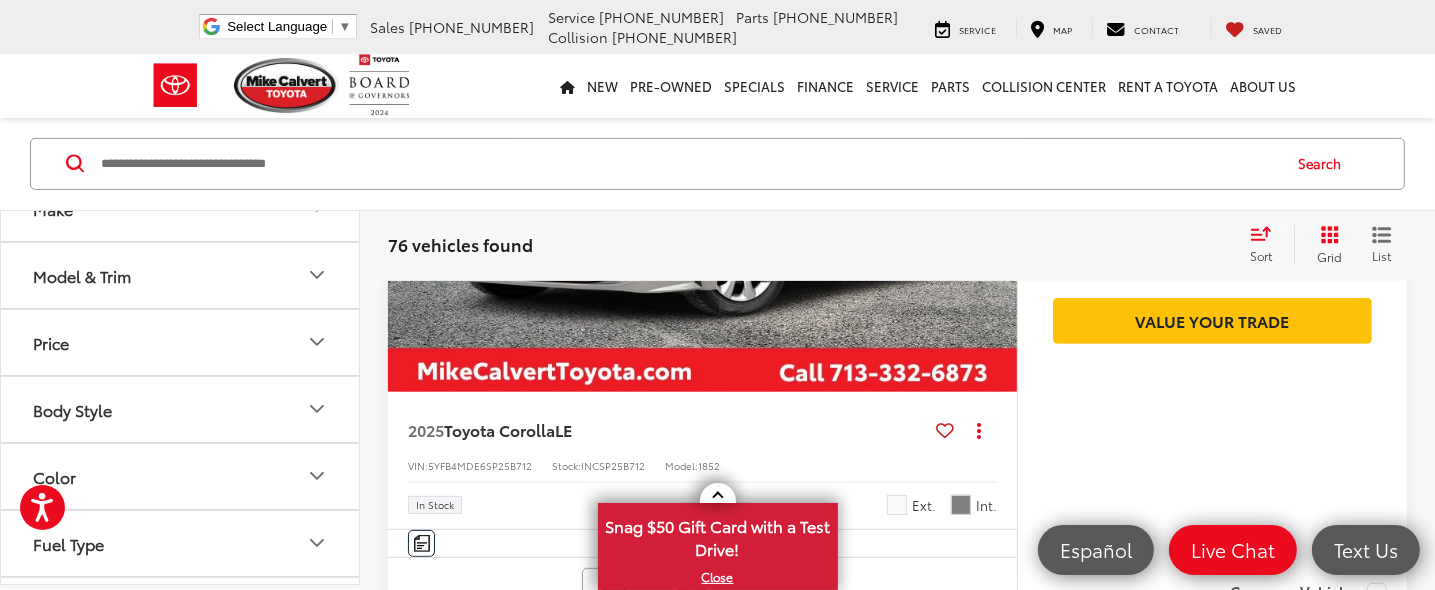 type on "****" 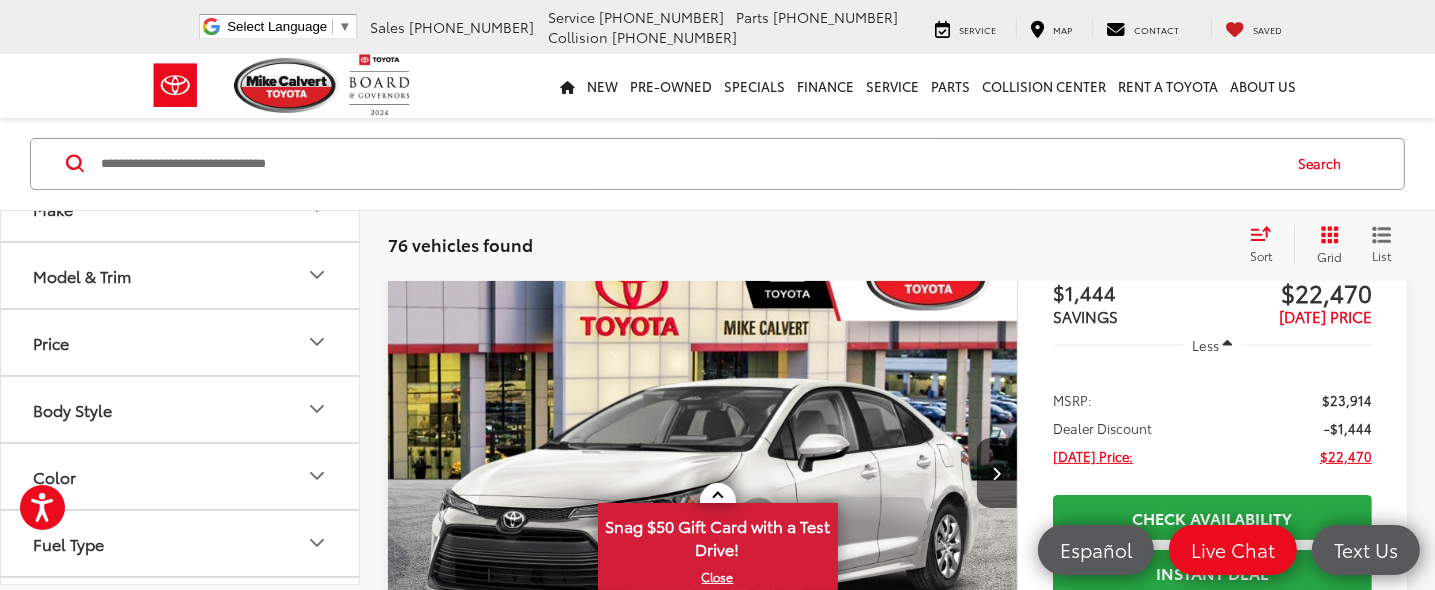 scroll, scrollTop: 272, scrollLeft: 0, axis: vertical 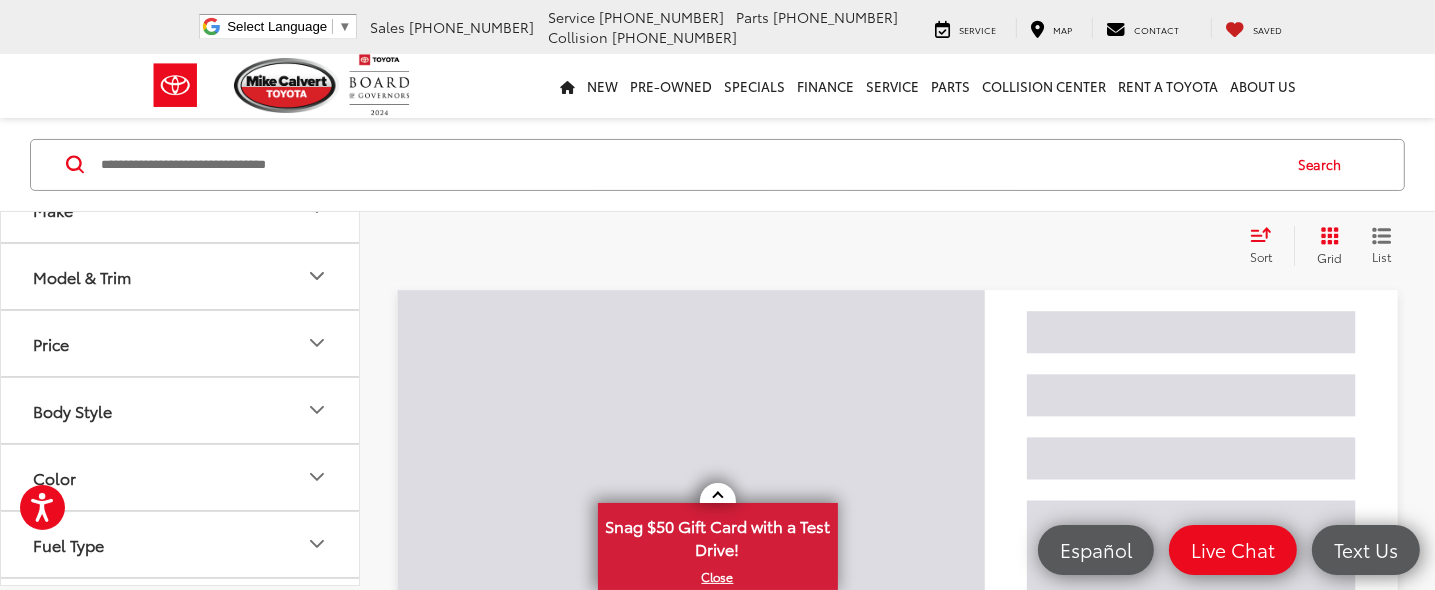 click on "Clear All + 0" at bounding box center [810, 245] 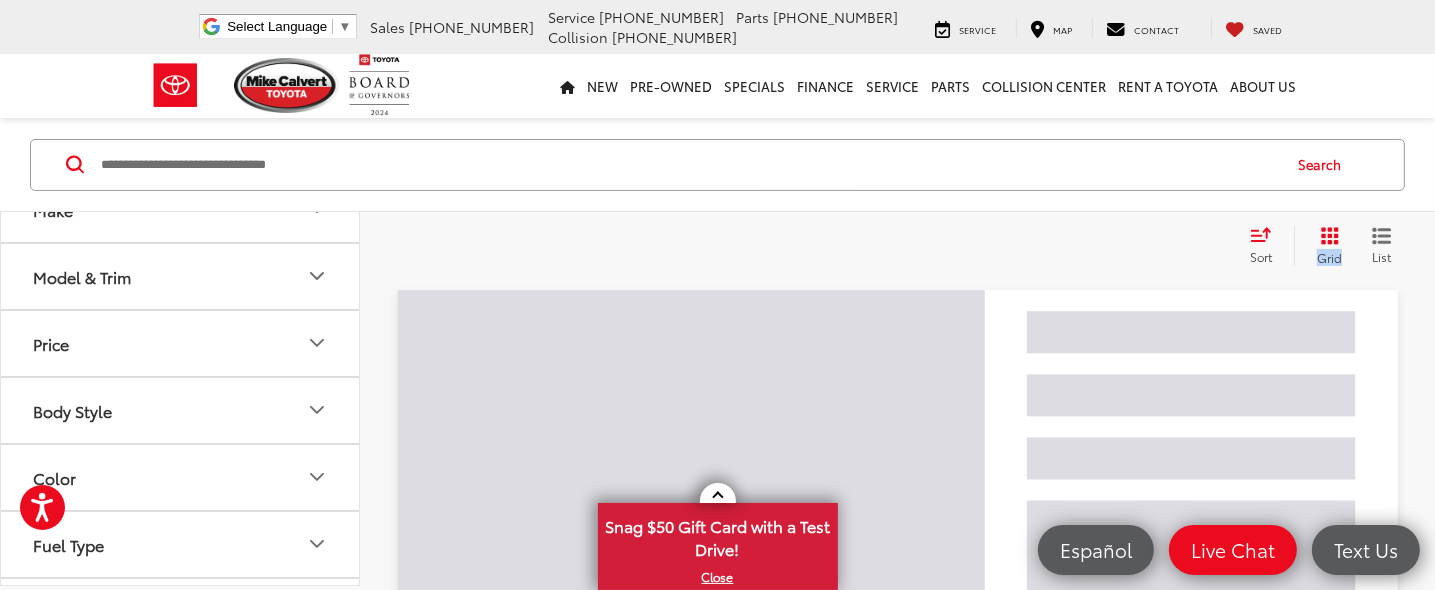 click on "Clear All + 0" at bounding box center (810, 245) 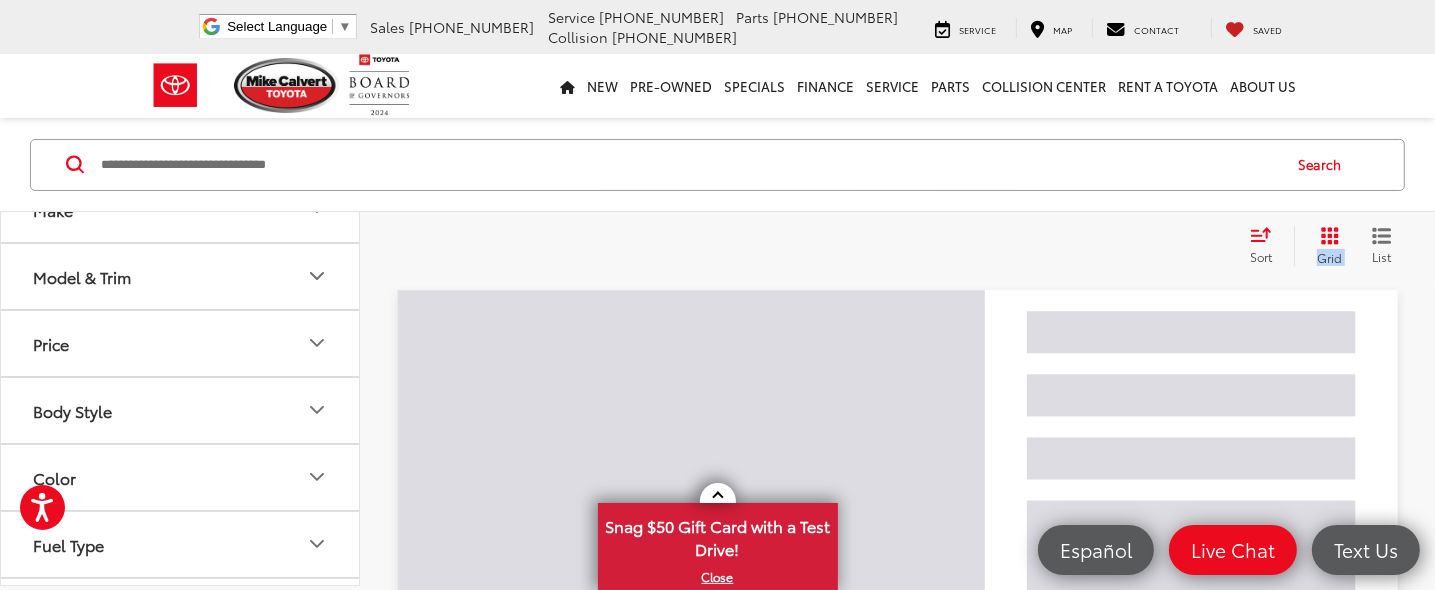 click on "Clear All + 0" at bounding box center [810, 245] 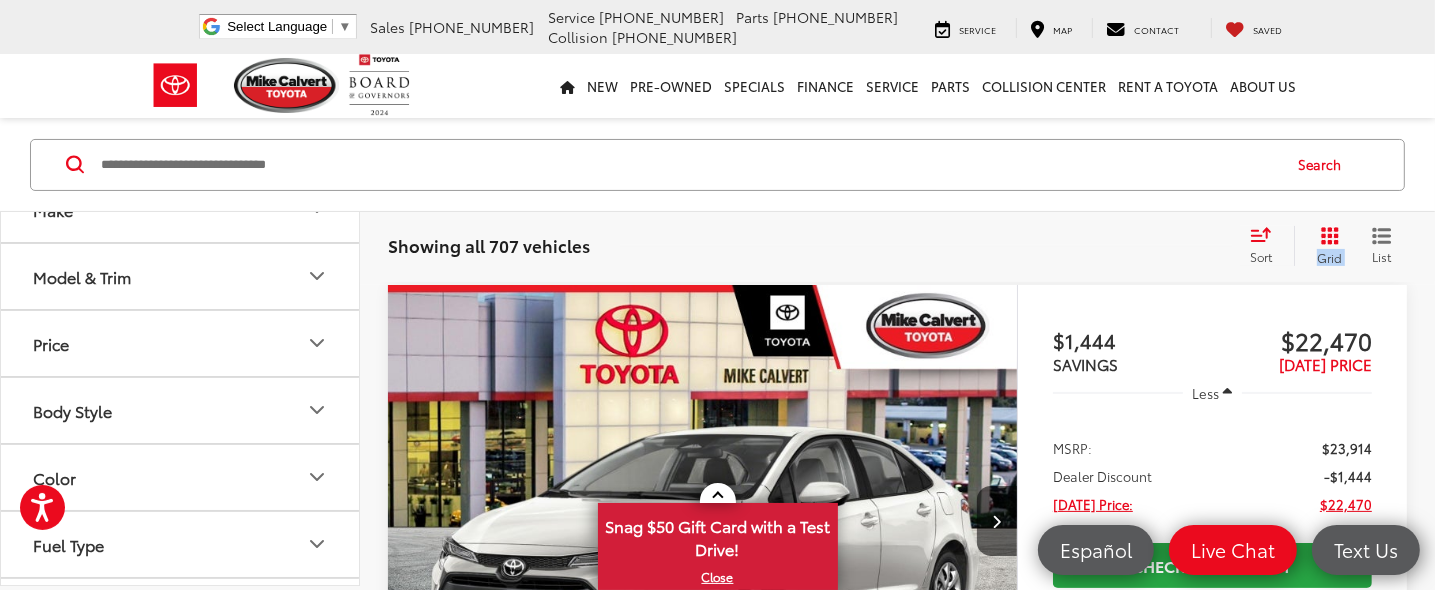 click on "Model & Trim" at bounding box center (181, 276) 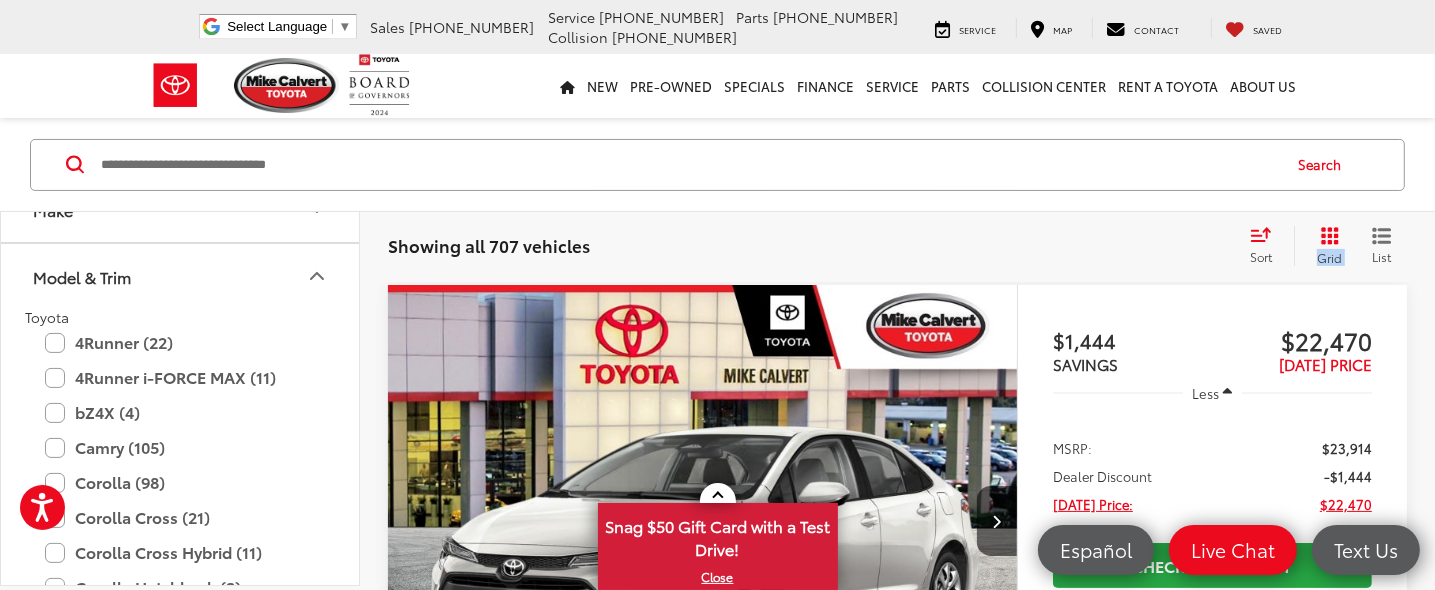 click 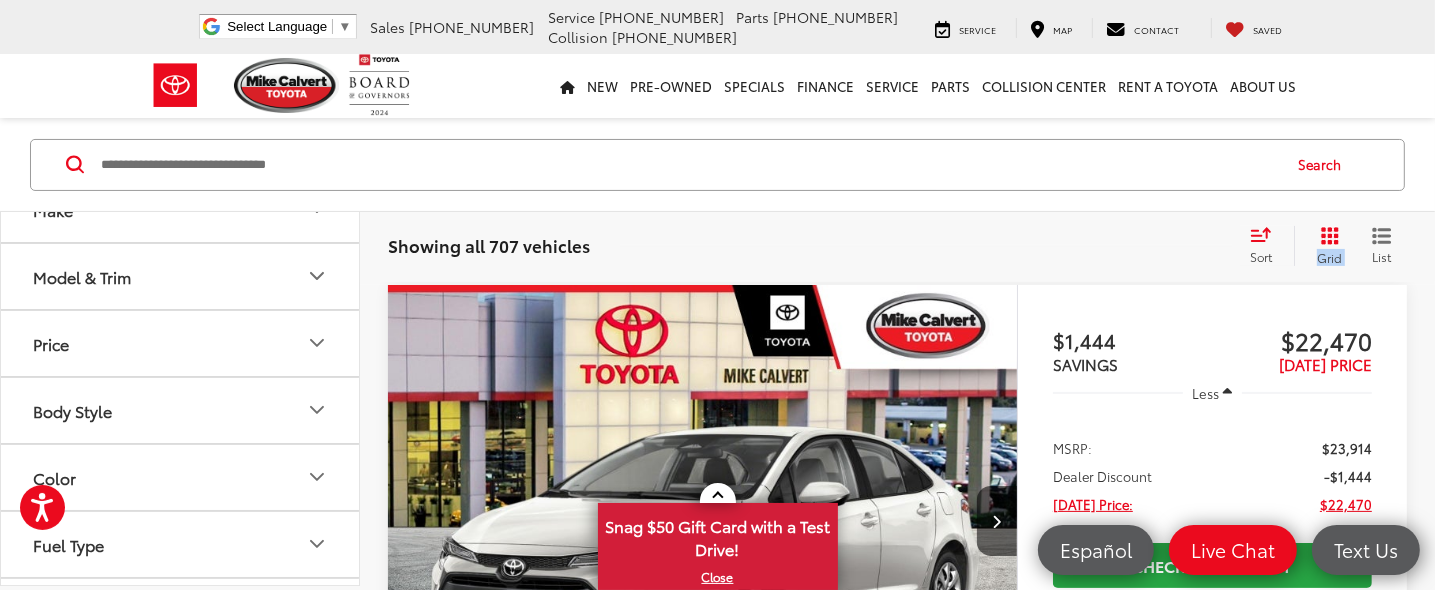 click at bounding box center (304, 267) 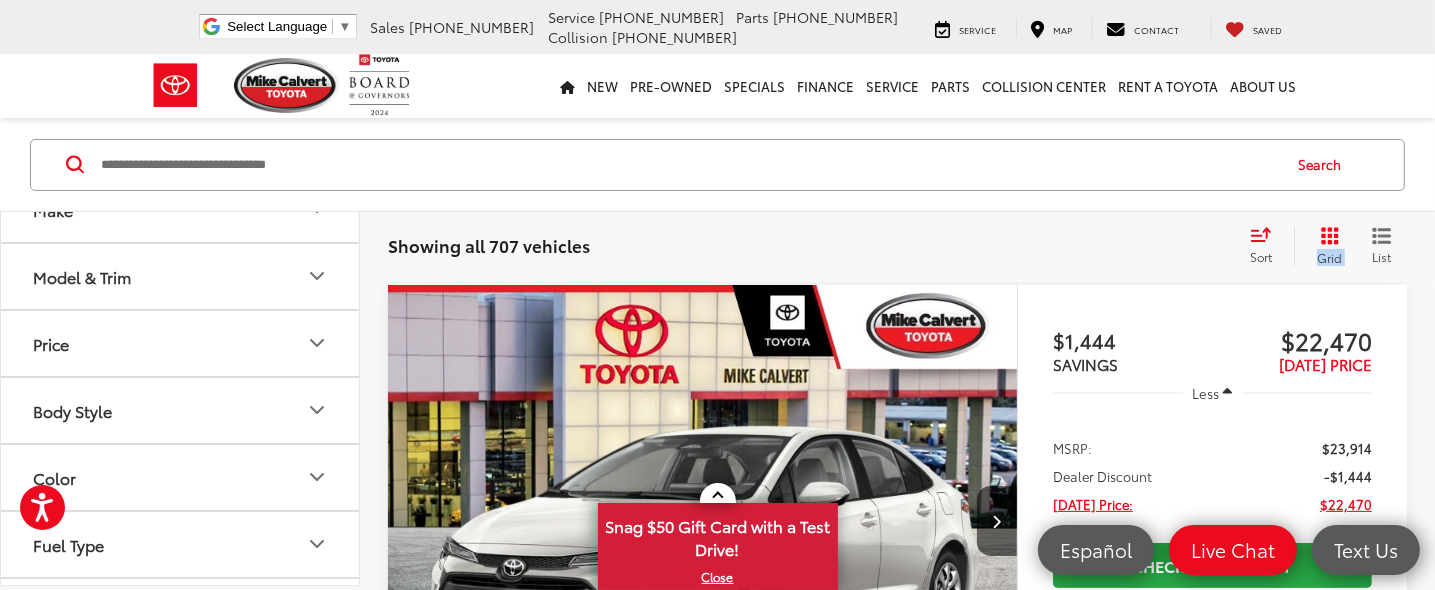 click on "Model & Trim" at bounding box center [181, 276] 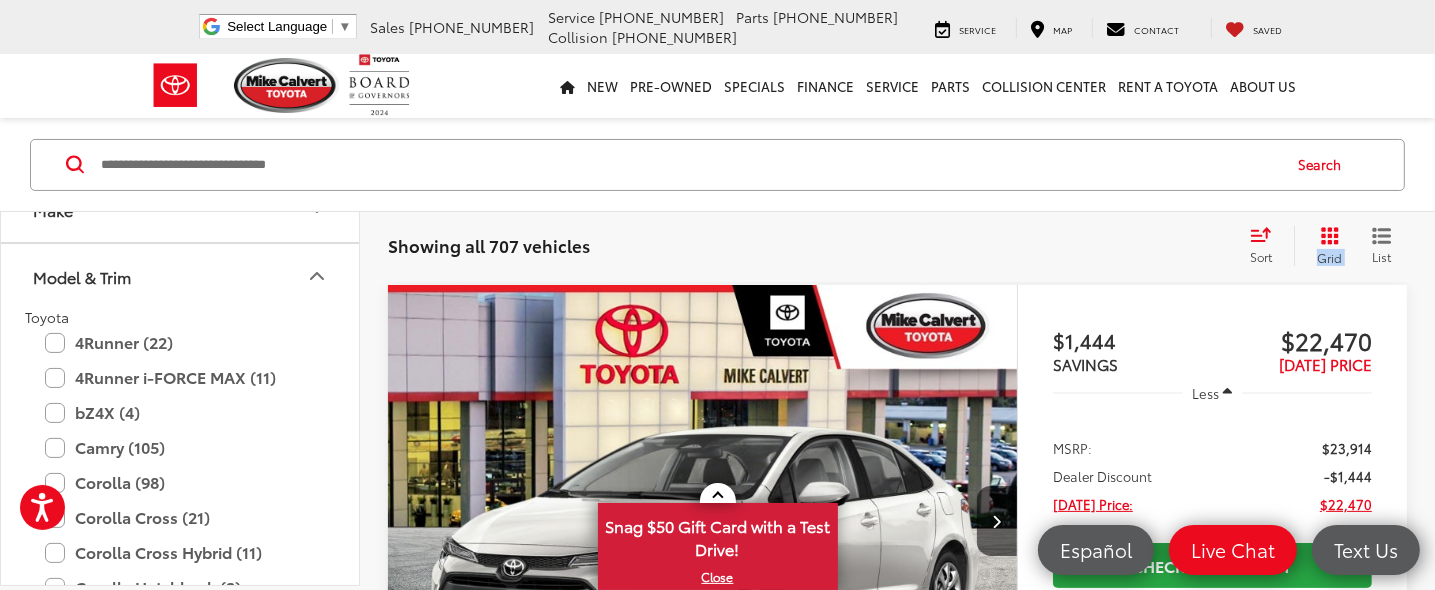 click at bounding box center [299, 267] 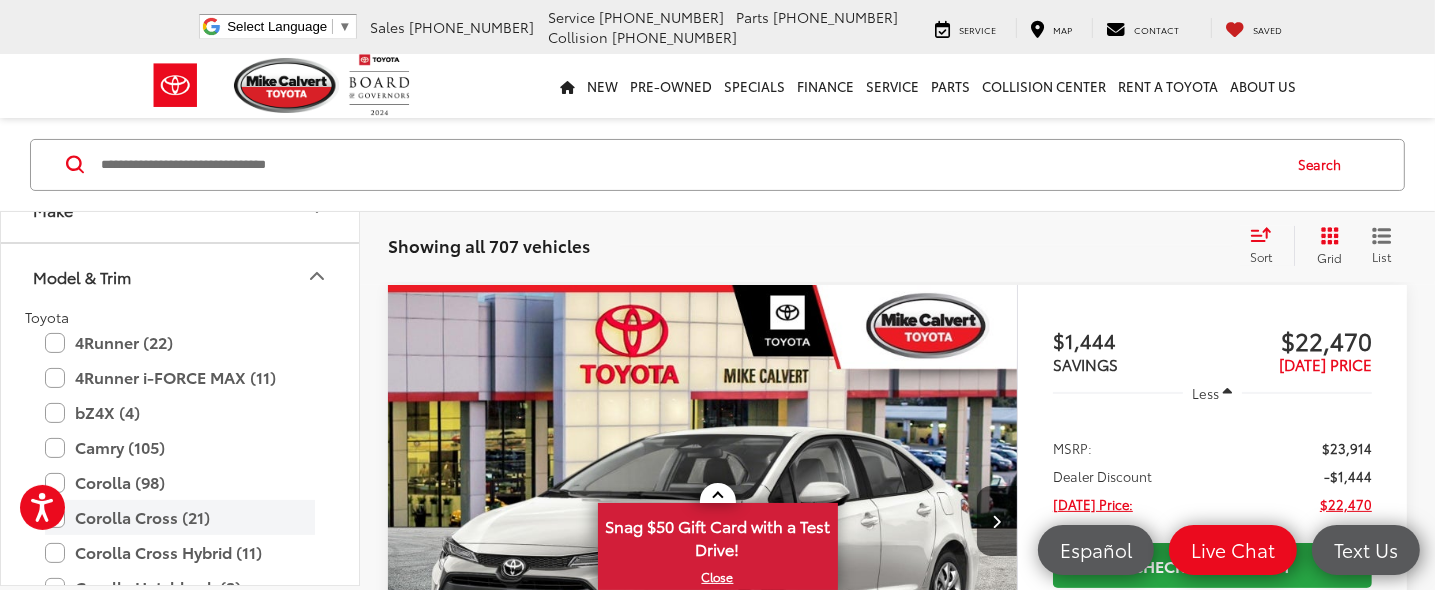 click on "Corolla Cross (21)" at bounding box center (180, 517) 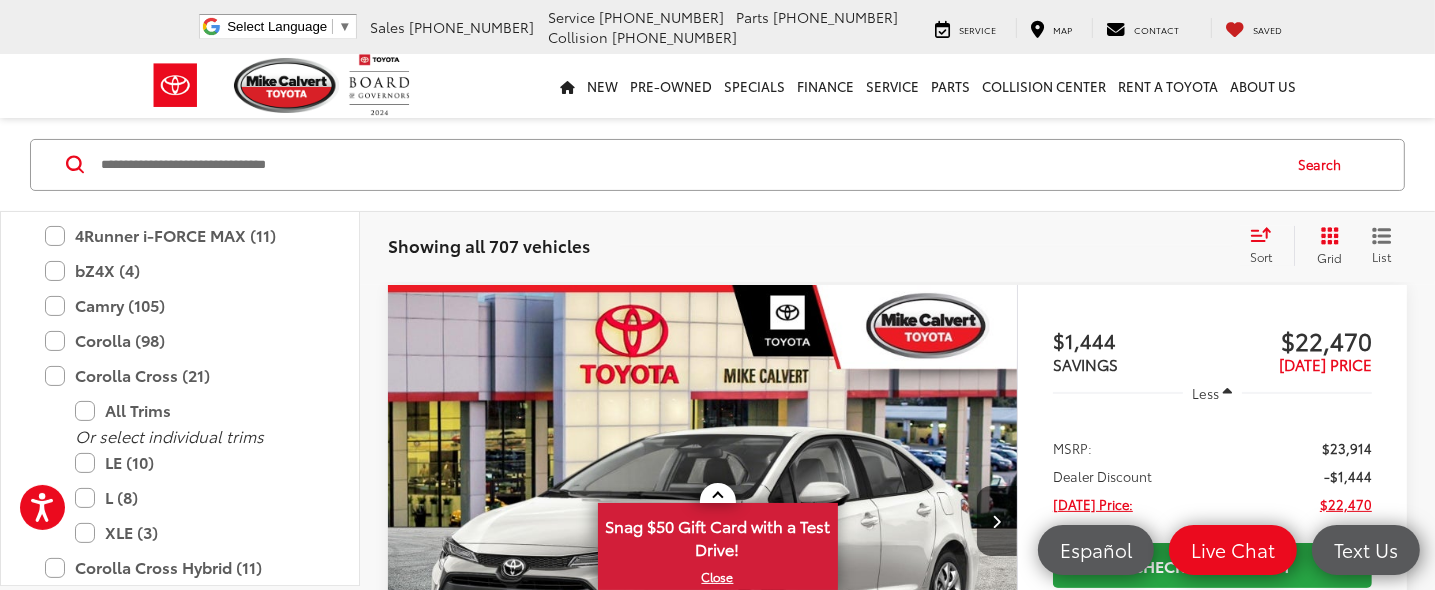 scroll, scrollTop: 373, scrollLeft: 0, axis: vertical 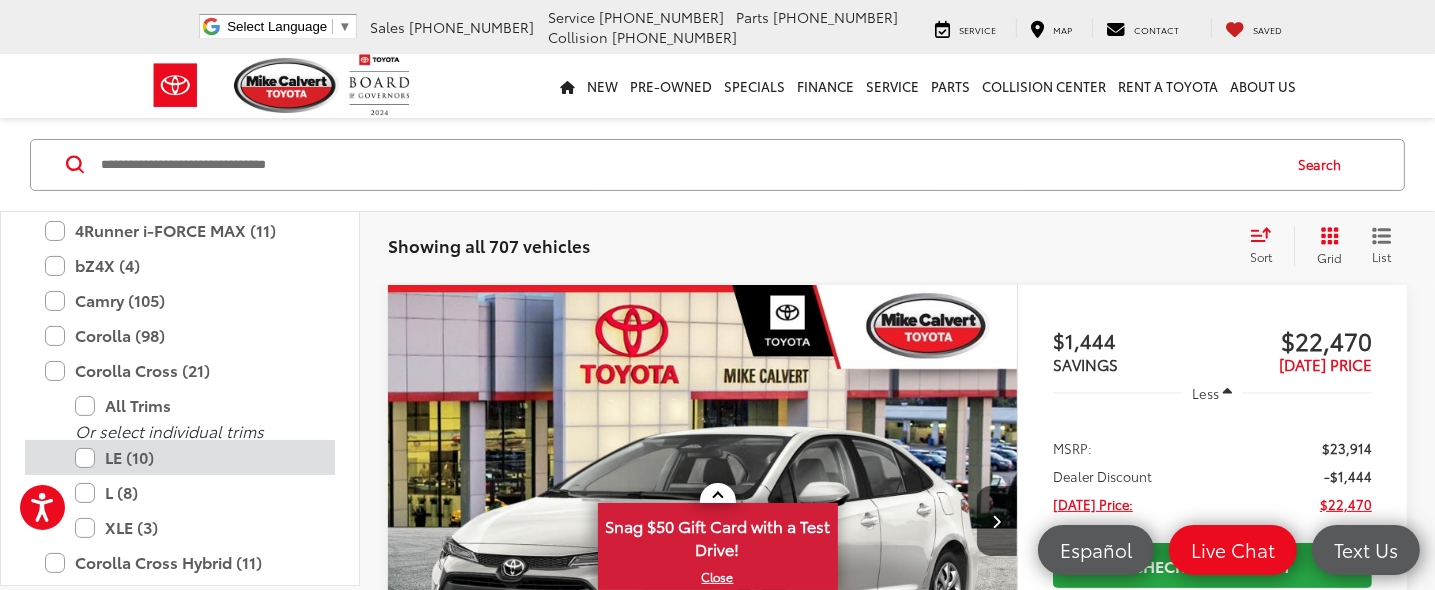 click on "LE (10)" at bounding box center [195, 457] 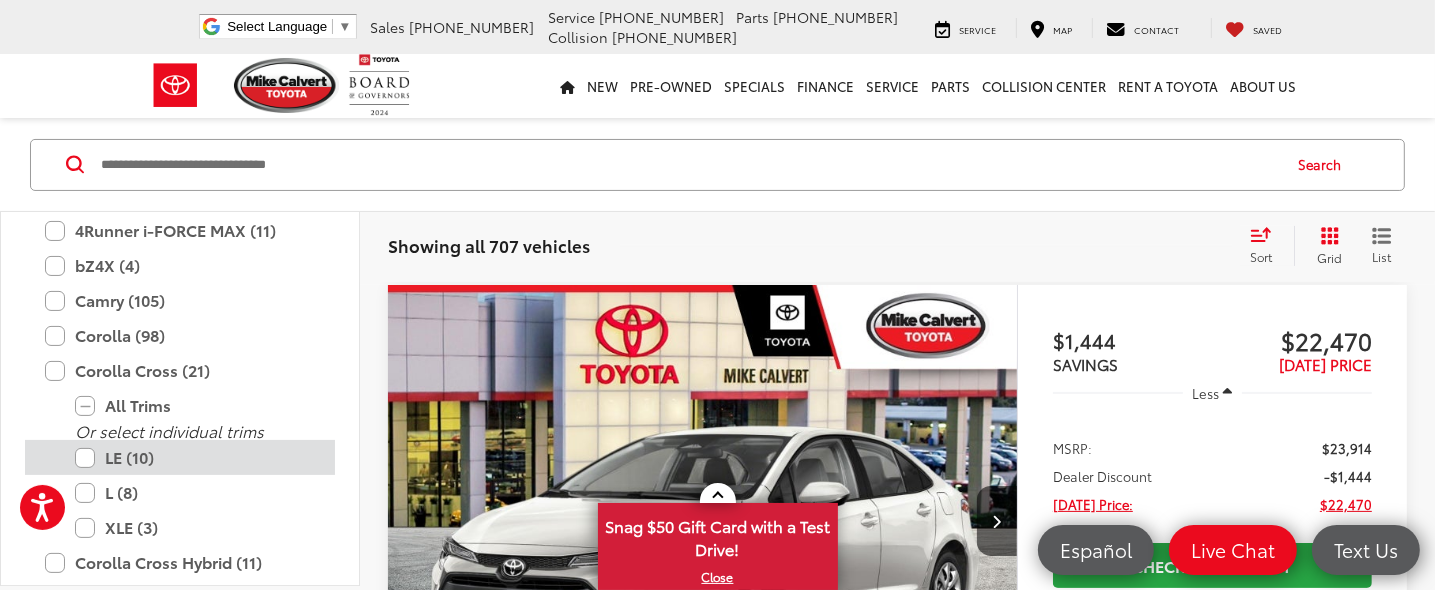 click on "LE (10)" at bounding box center (195, 457) 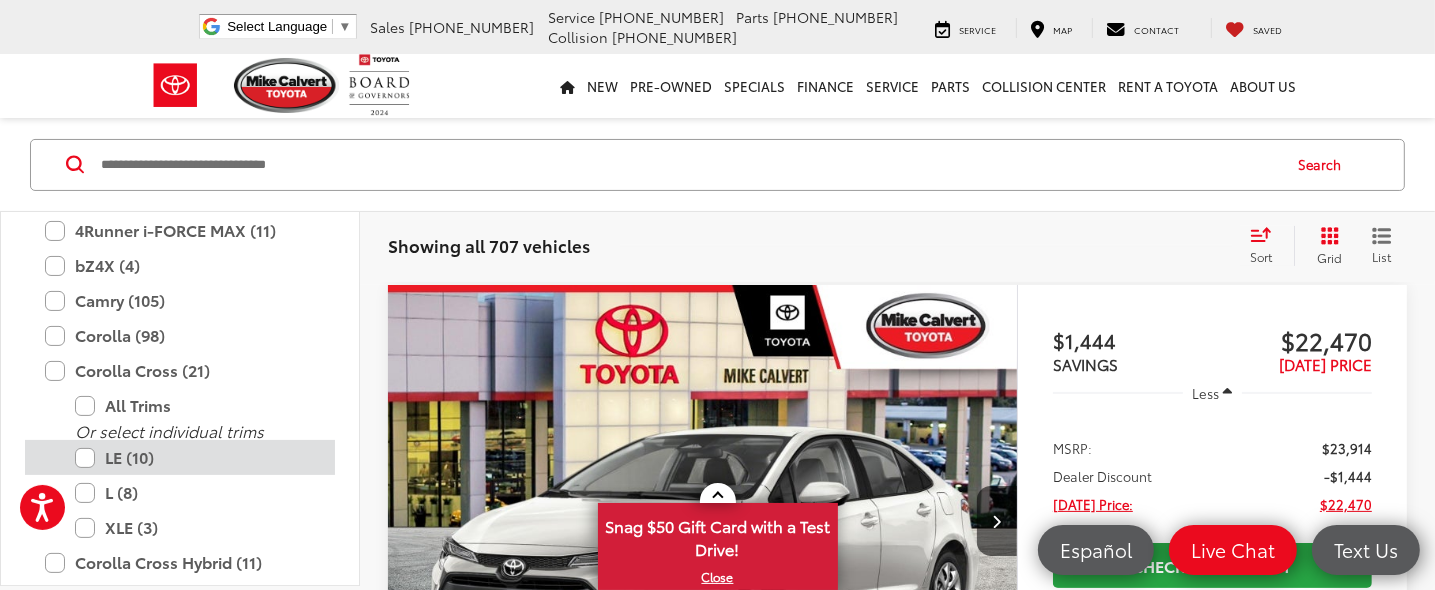 click on "LE (10)" at bounding box center (195, 457) 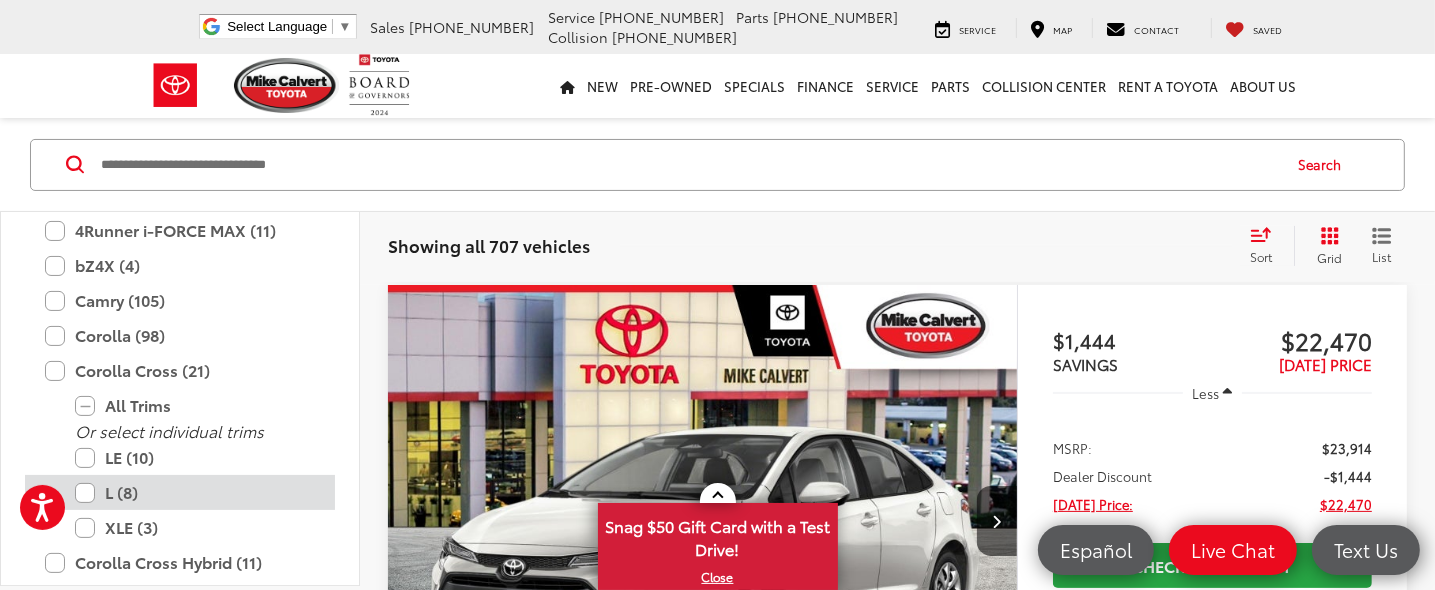 click on "L (8)" at bounding box center [195, 492] 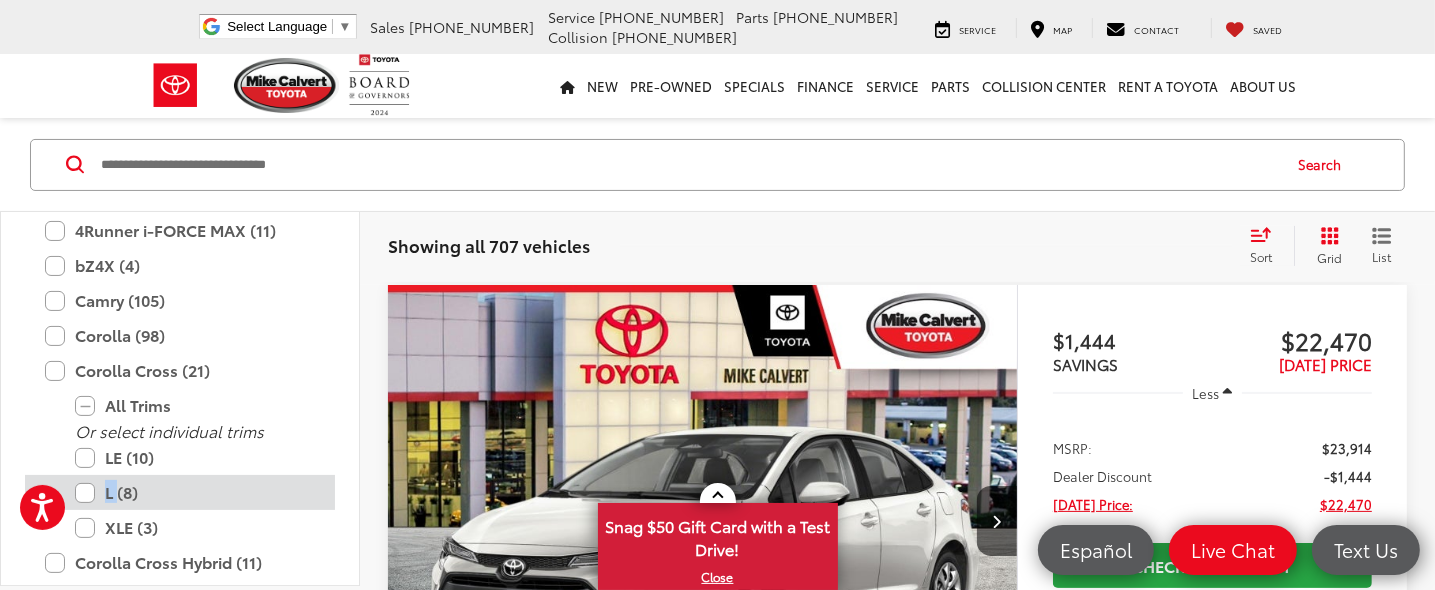 click on "L (8)" at bounding box center (195, 492) 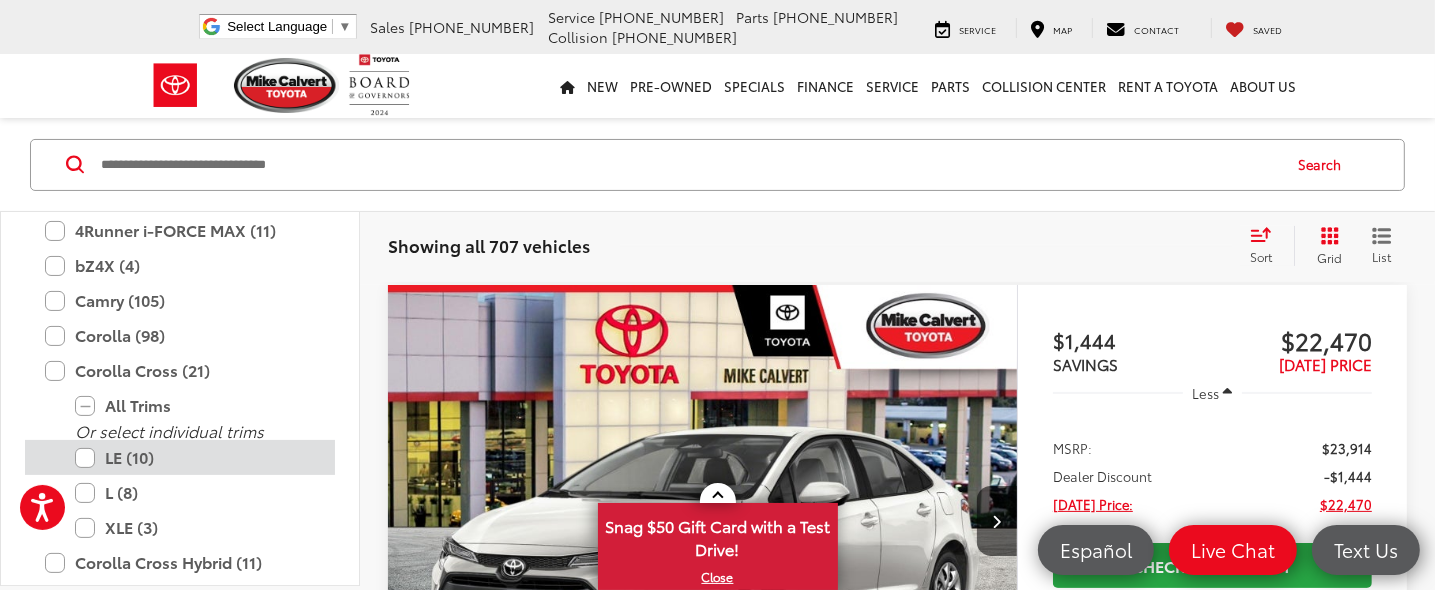 drag, startPoint x: 81, startPoint y: 497, endPoint x: 82, endPoint y: 457, distance: 40.012497 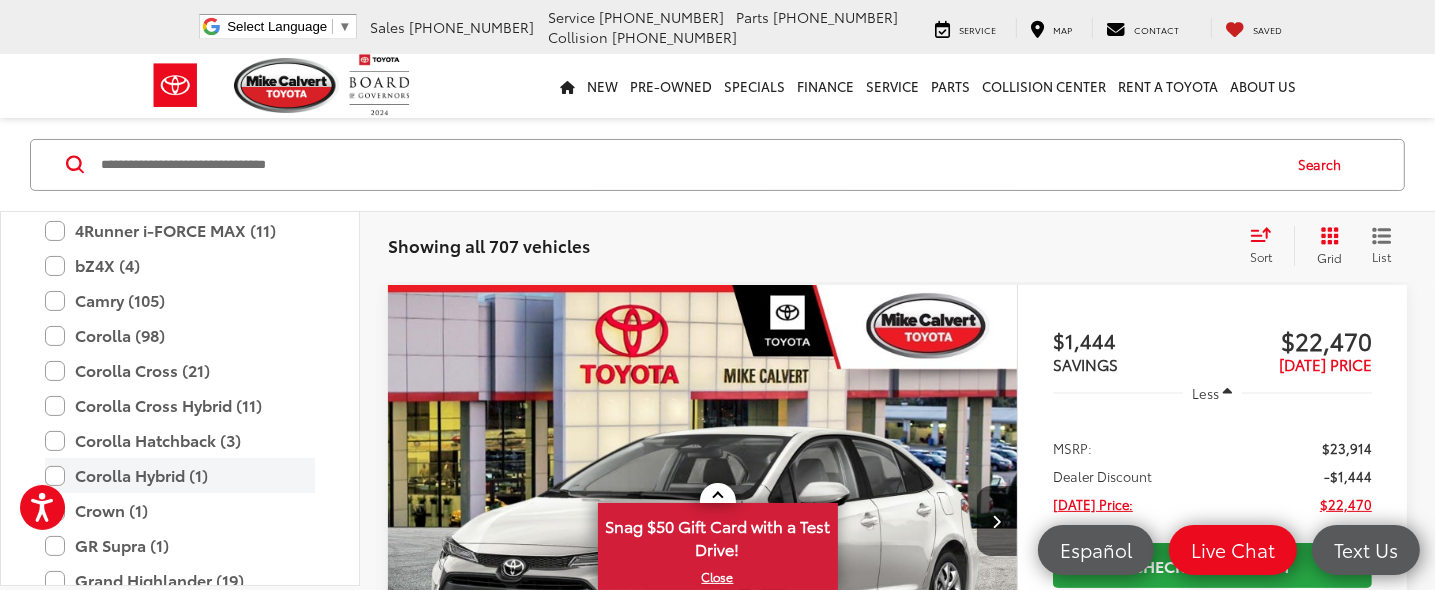 click on "Toyota 4Runner (22)  All Trims Or select individual trims SR5 (8)  Limited (4)  TRD Off-Road Premium (4)  TRD Off-Road (2)  TRD Sport (2)  TRD Sport Premium (2)  4Runner i-FORCE MAX (11)  All Trims Or select individual trims TRD Off-Road i-FORCE MAX (5)  TRD Off-Road Premium i-FORCE MAX (3)  Trailhunter (2)  Limited i-FORCE MAX (1)  bZ4X (4)  All Trims Or select individual trims XLE (3)  Limited (1)  Camry (105)  All Trims Or select individual trims LE (67)  SE (29)  XSE (5)  XLE (4)  Corolla (98)  All Trims Or select individual trims LE (66)  SE (22)  L (7)  XSE (2)  Hybrid XSE (1)  Corolla Cross (21)  All Trims Or select individual trims LE (10)  L (8)  XLE (3)  Corolla Cross Hybrid (11)  All Trims Or select individual trims Hybrid SE (4)  Hybrid XSE (4)  Hybrid S (2)  Hybrid Nightshade (1)  Corolla Hatchback (3)  All Trims Or select individual trims SE (2)  XSE (1)  Corolla Hybrid (1)  All Trims Or select individual trims Base (1)  Crown (1)  All Trims Or select individual trims XLE (1)  GR Supra (1)" 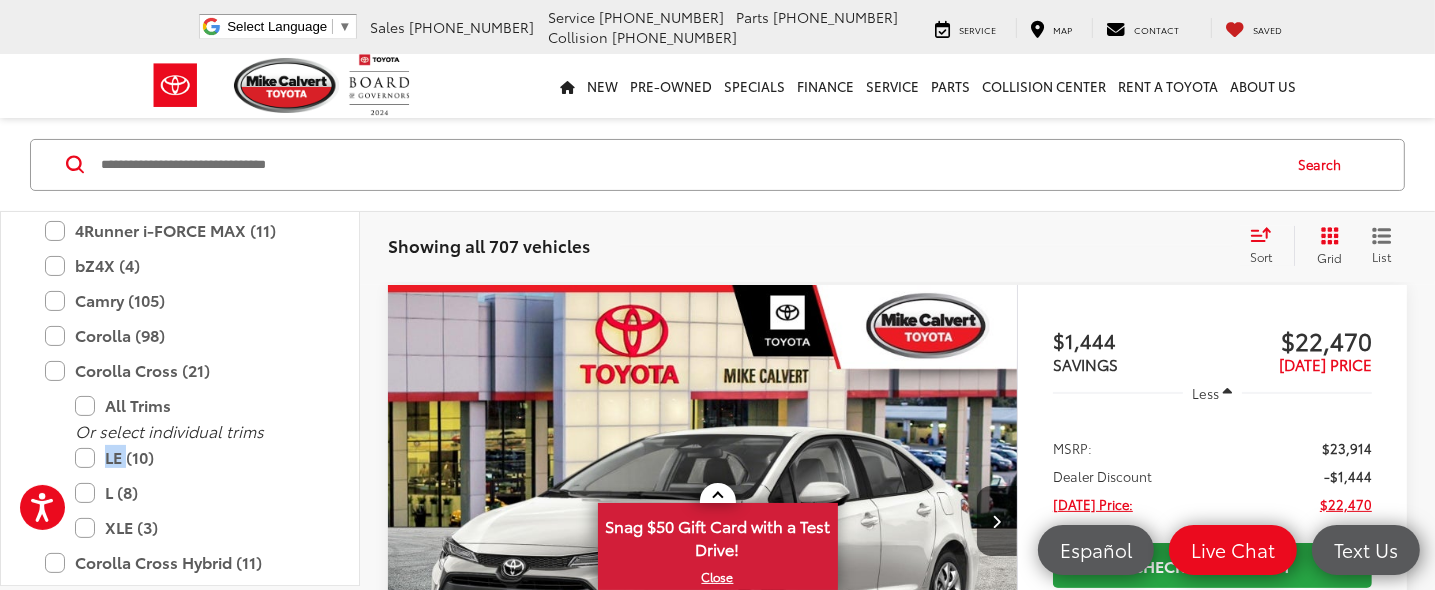 click on "LE (10)" at bounding box center [195, 457] 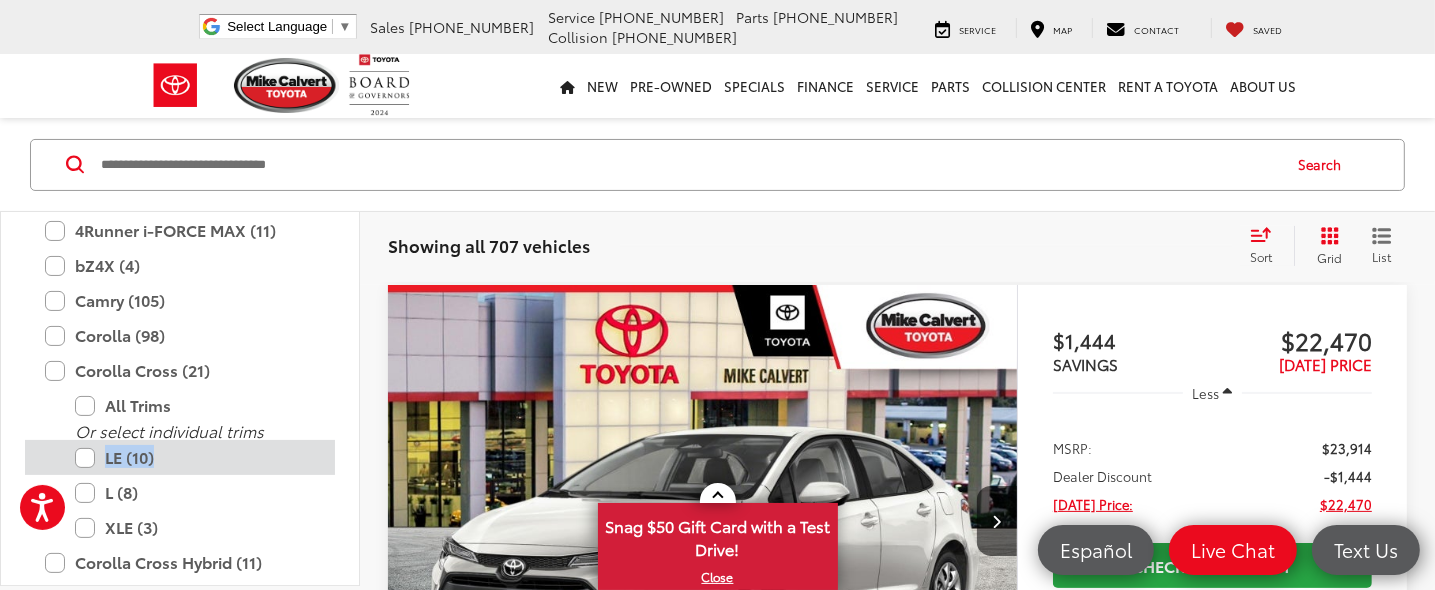 click on "LE (10)" at bounding box center (195, 457) 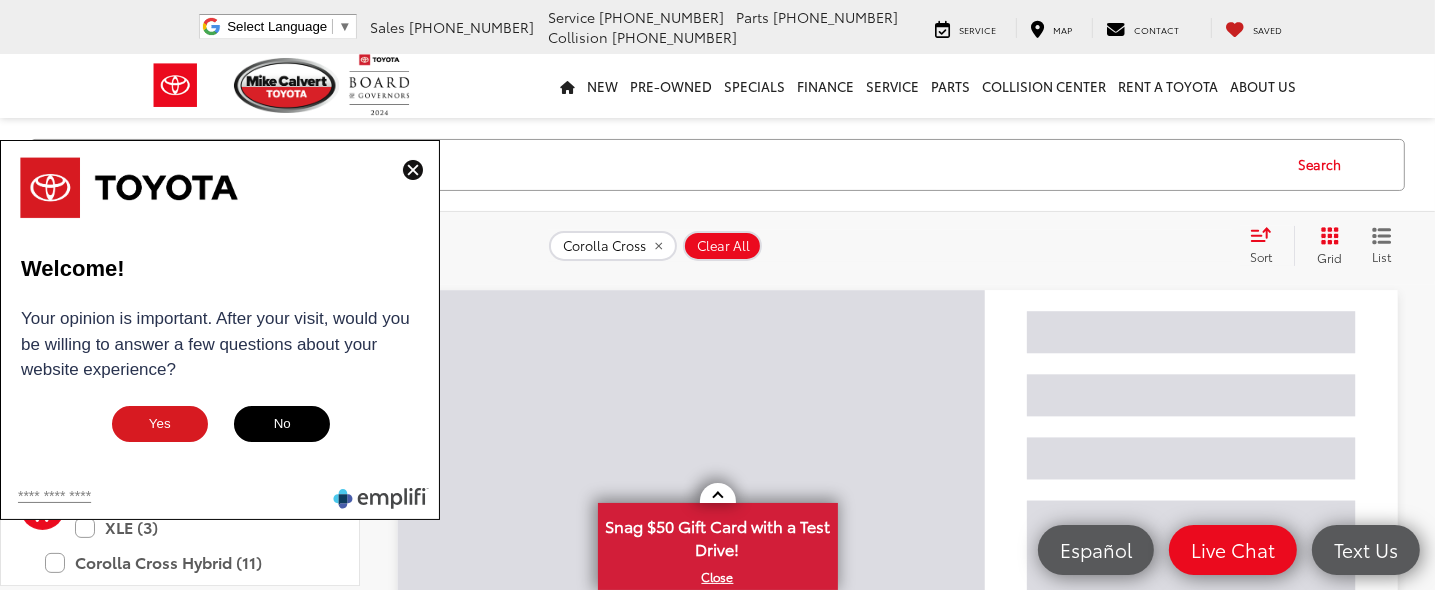 click on "toyota corolla toyota corolla le toyota corolla se toyota corolla cross toyota corolla l toyota corolla hatchback toyota corolla xse toyota corolla hybrid toyota corolla with bluetooth® toyota corolla cross hybrid Search" at bounding box center (717, 165) 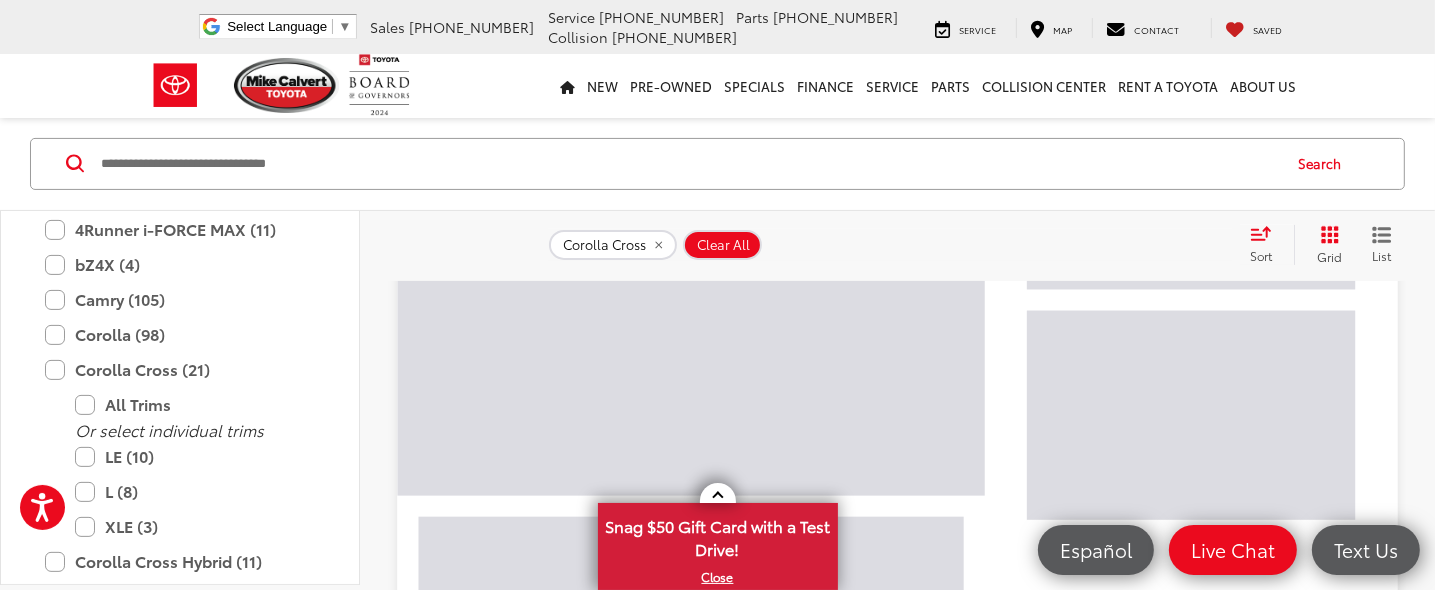 scroll, scrollTop: 506, scrollLeft: 0, axis: vertical 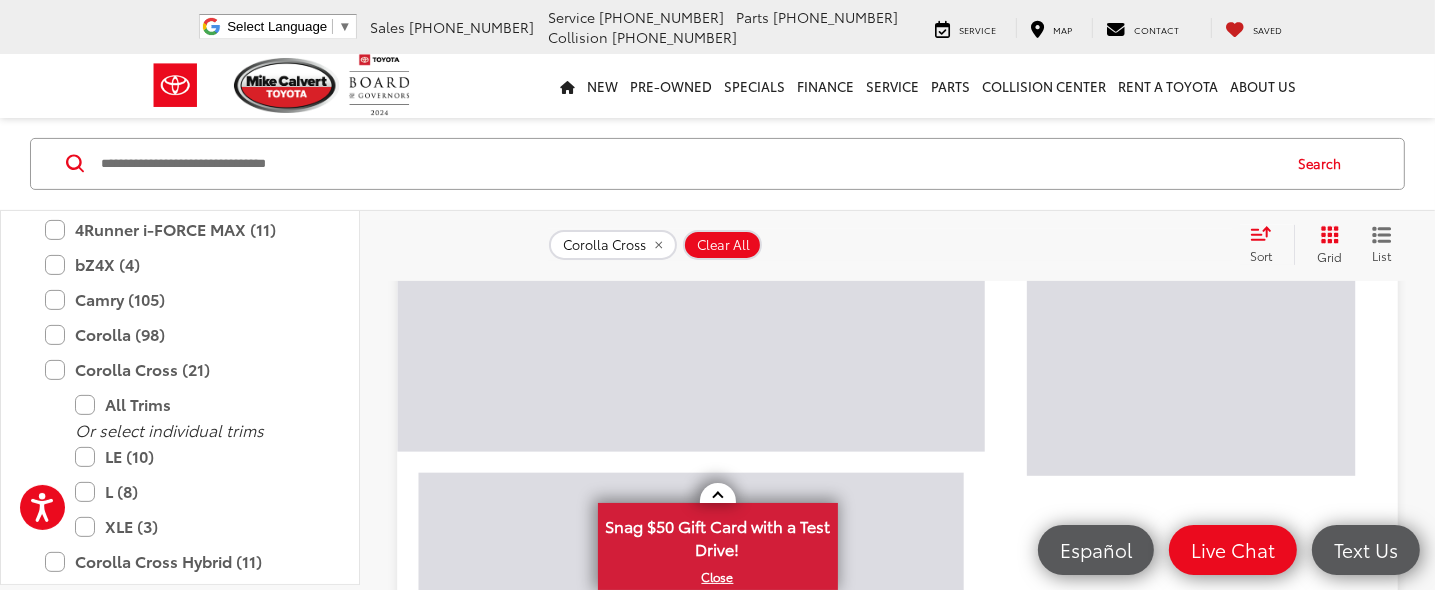 drag, startPoint x: 1099, startPoint y: 217, endPoint x: 1089, endPoint y: 222, distance: 11.18034 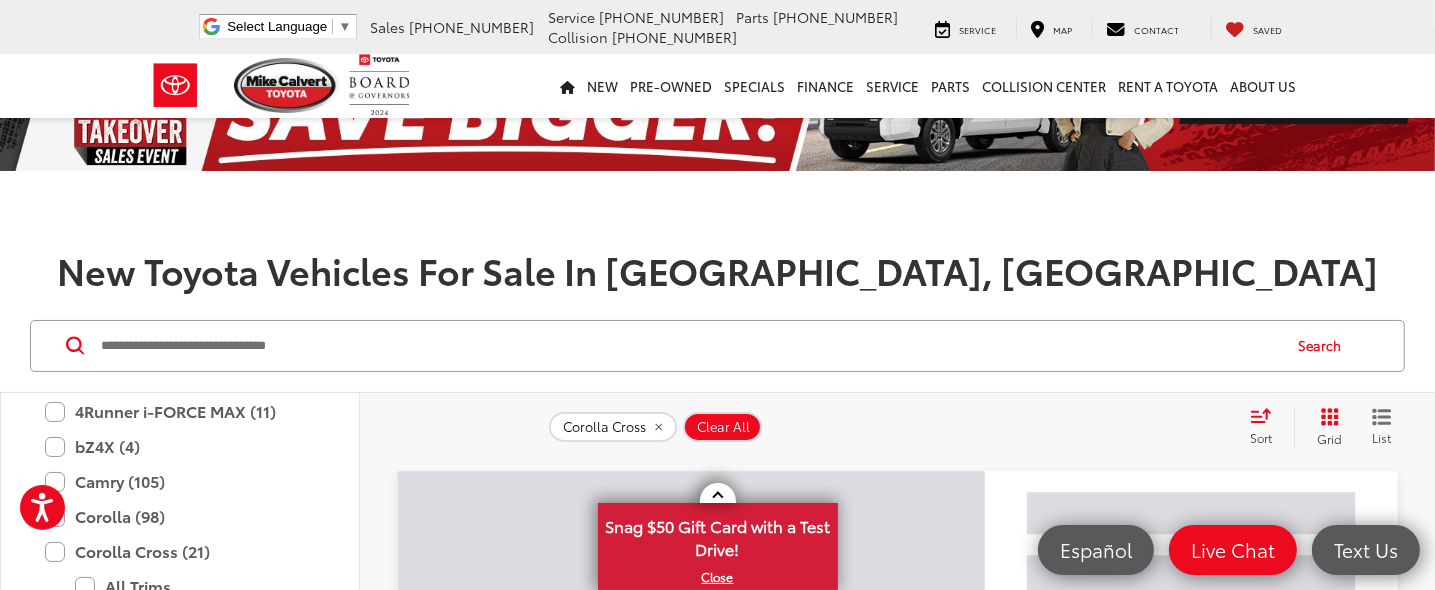 scroll, scrollTop: 0, scrollLeft: 0, axis: both 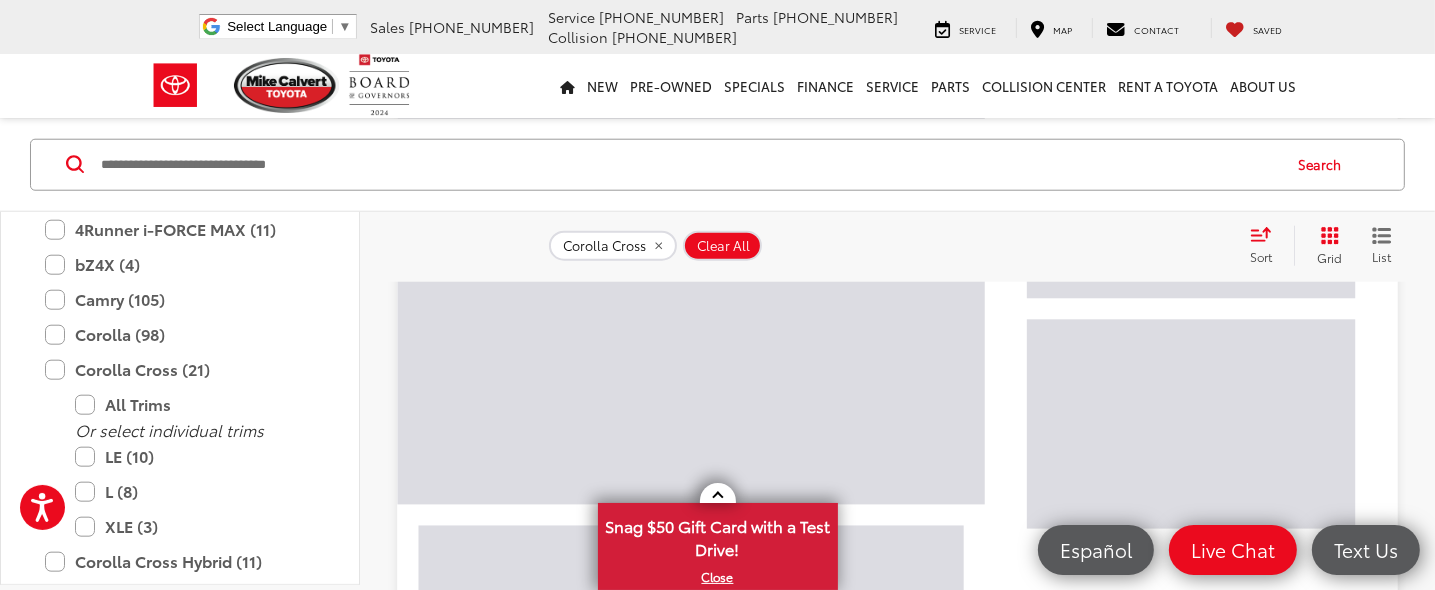 type on "****" 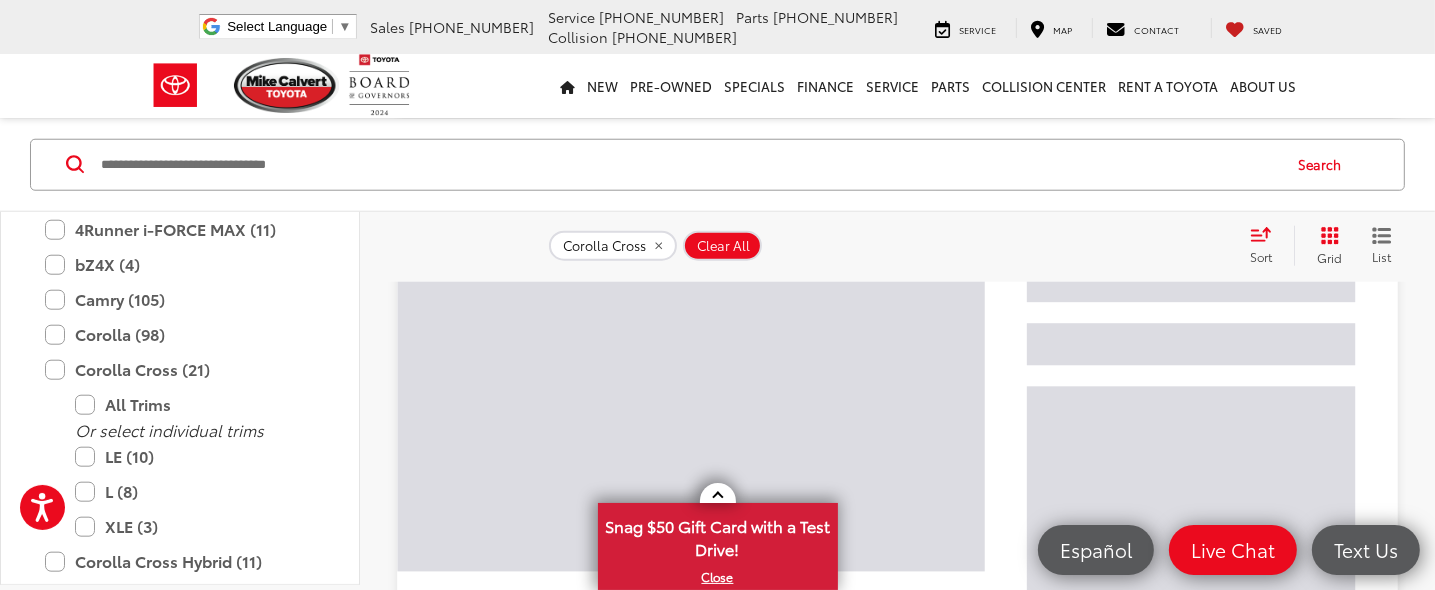 scroll, scrollTop: 272, scrollLeft: 0, axis: vertical 